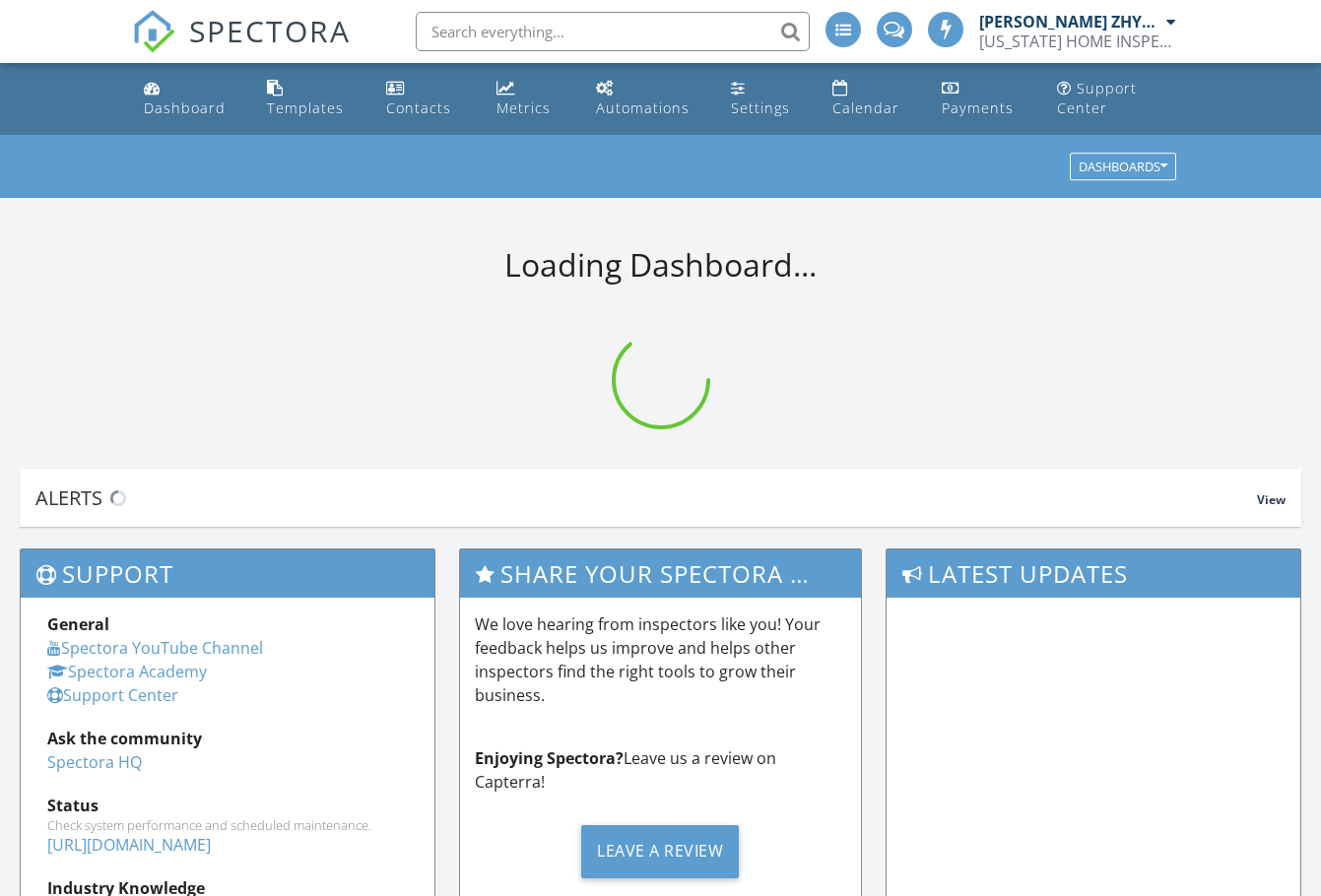 scroll, scrollTop: 0, scrollLeft: 0, axis: both 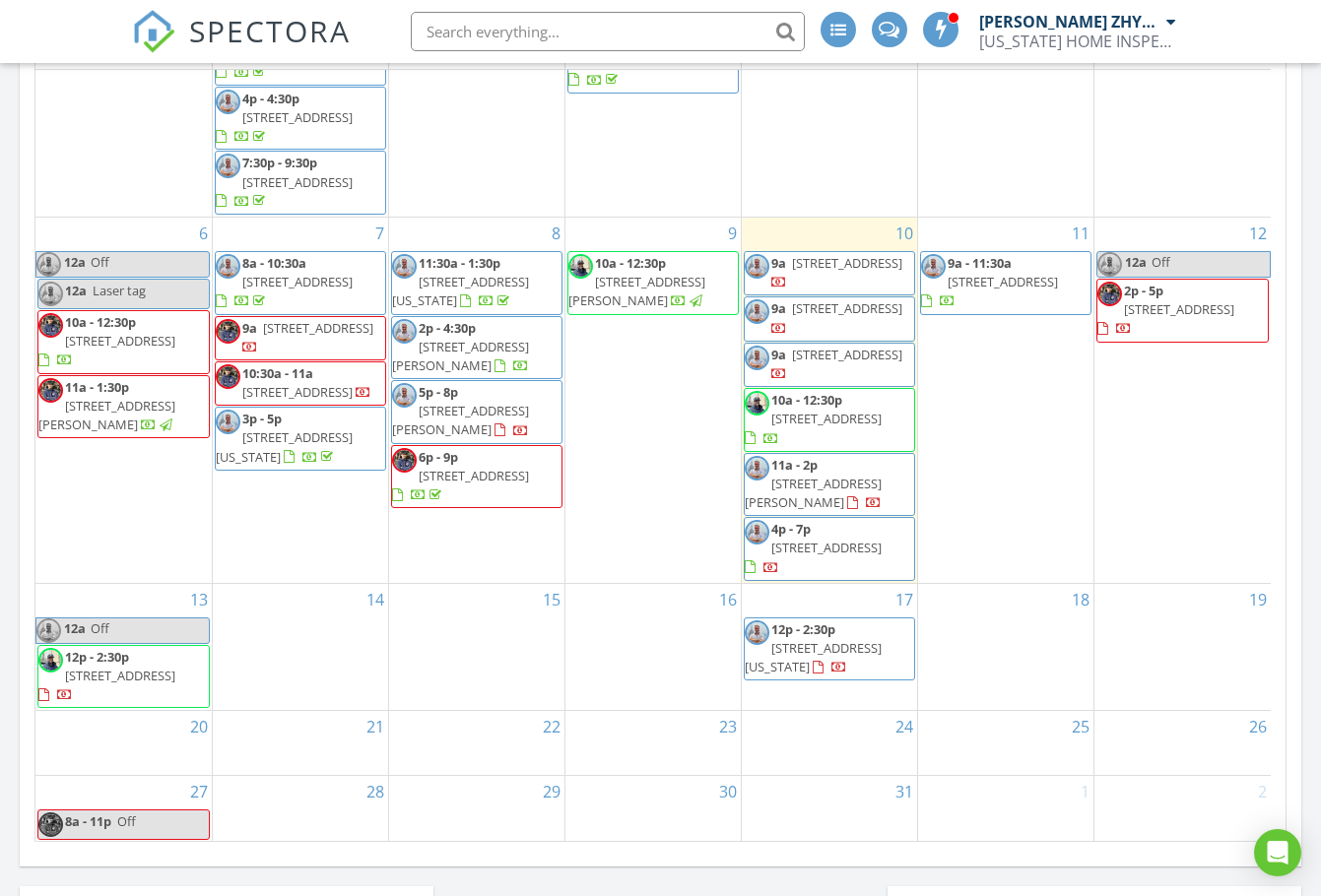 click on "2p - 5p
3248 Hone Ave, BRONX 10469" at bounding box center (1182, 310) 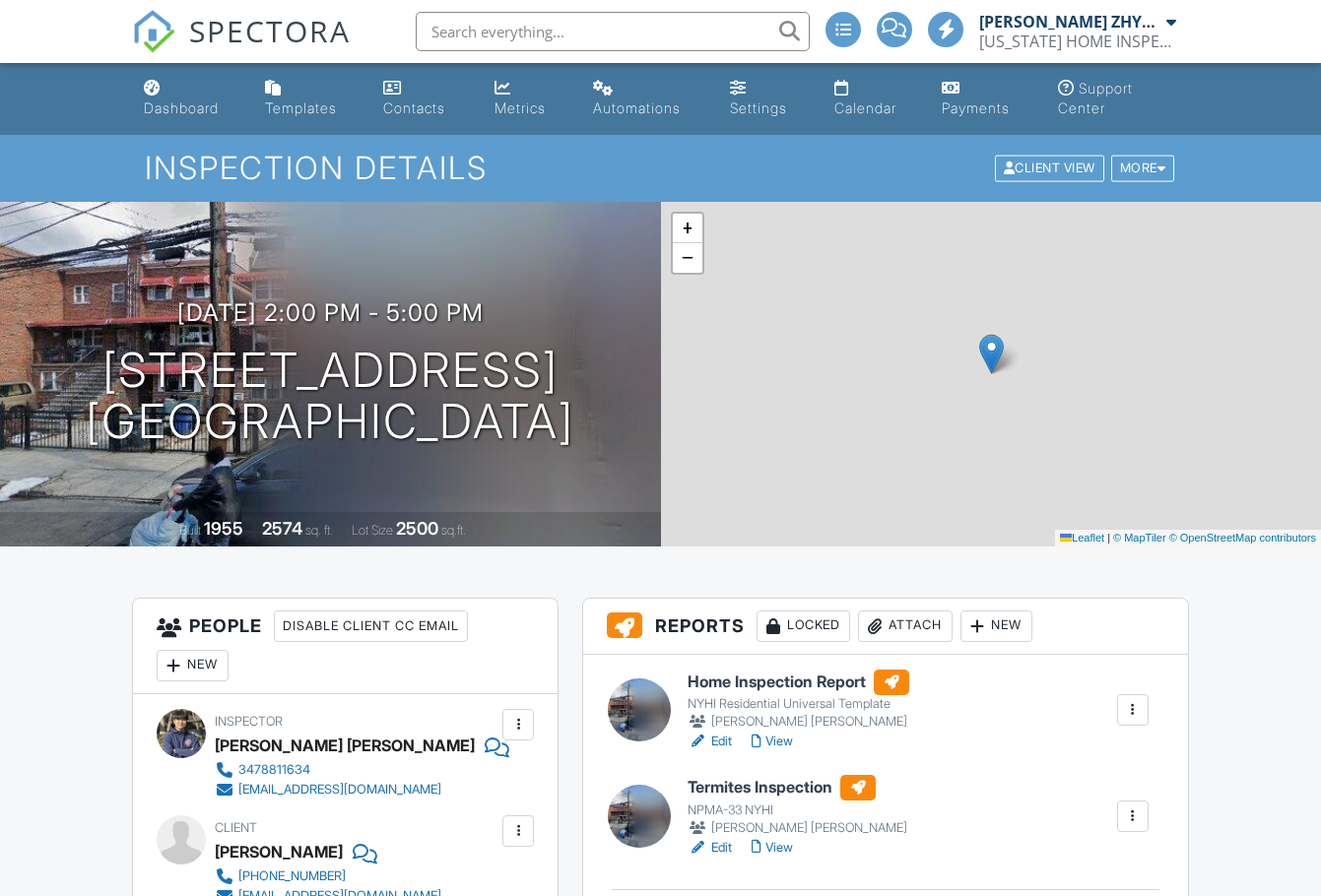 scroll, scrollTop: 0, scrollLeft: 0, axis: both 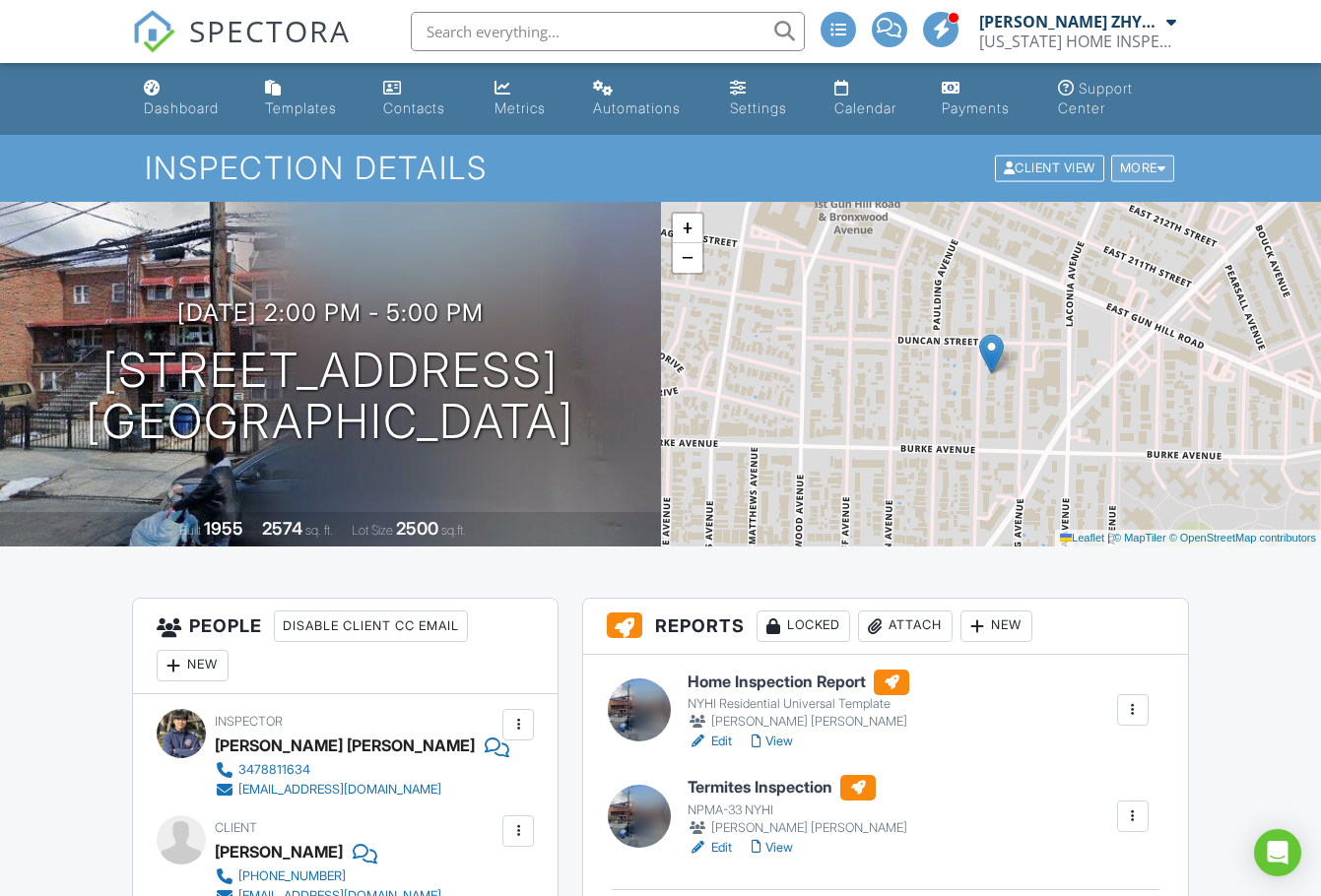 click at bounding box center [1161, 168] 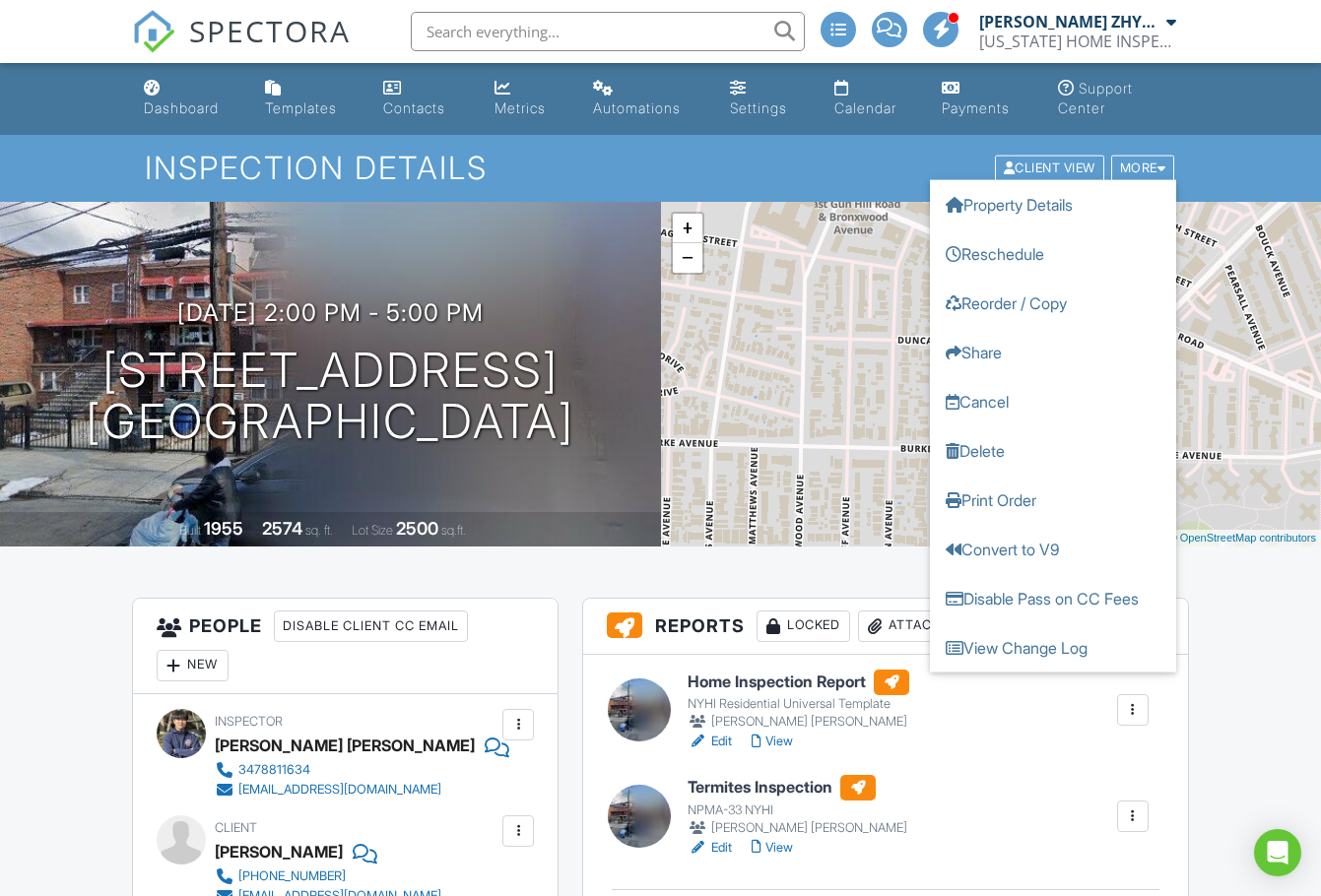click on "Dashboard
Templates
Contacts
Metrics
Automations
Settings
Calendar
Payments
Support Center
Inspection Details
Client View
More
Property Details
Reschedule
Reorder / Copy
Share
Cancel
Delete
Print Order
Convert to V9
Disable Pass on CC Fees
View Change Log
07/12/2025  2:00 pm
- 5:00 pm
3248 Hone Ave
BRONX, NY 10469
Built
1955
2574
sq. ft.
Lot Size
2500
sq.ft.
+ −  Leaflet   |   © MapTiler   © OpenStreetMap contributors
All emails and texts are disabled for this inspection!
Turn on emails and texts
Reports
Locked
Attach
New
Home Inspection Report
NYHI Residential Universal Template
Akon Zhen
Edit
View" at bounding box center [660, 1957] 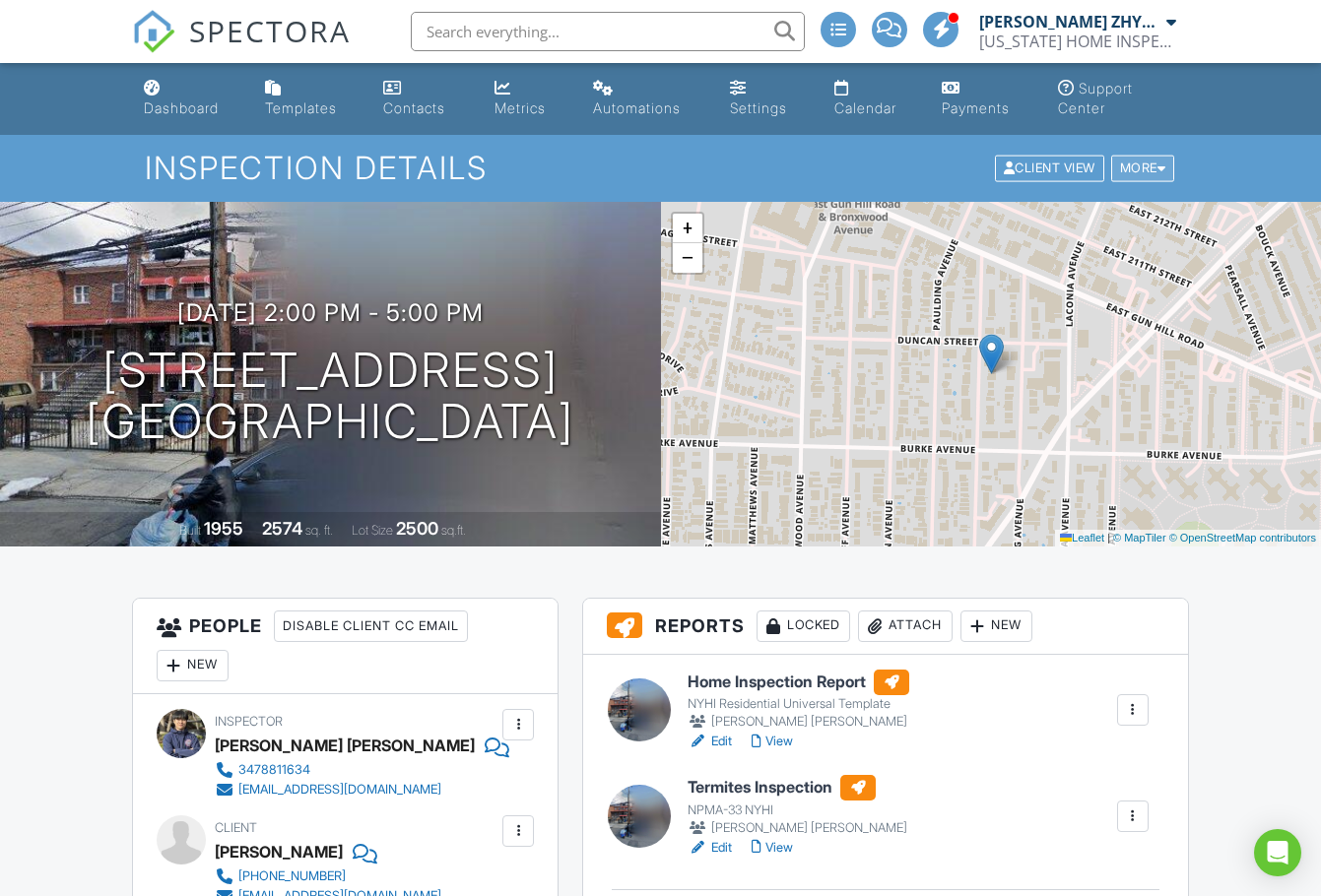 click at bounding box center (1161, 168) 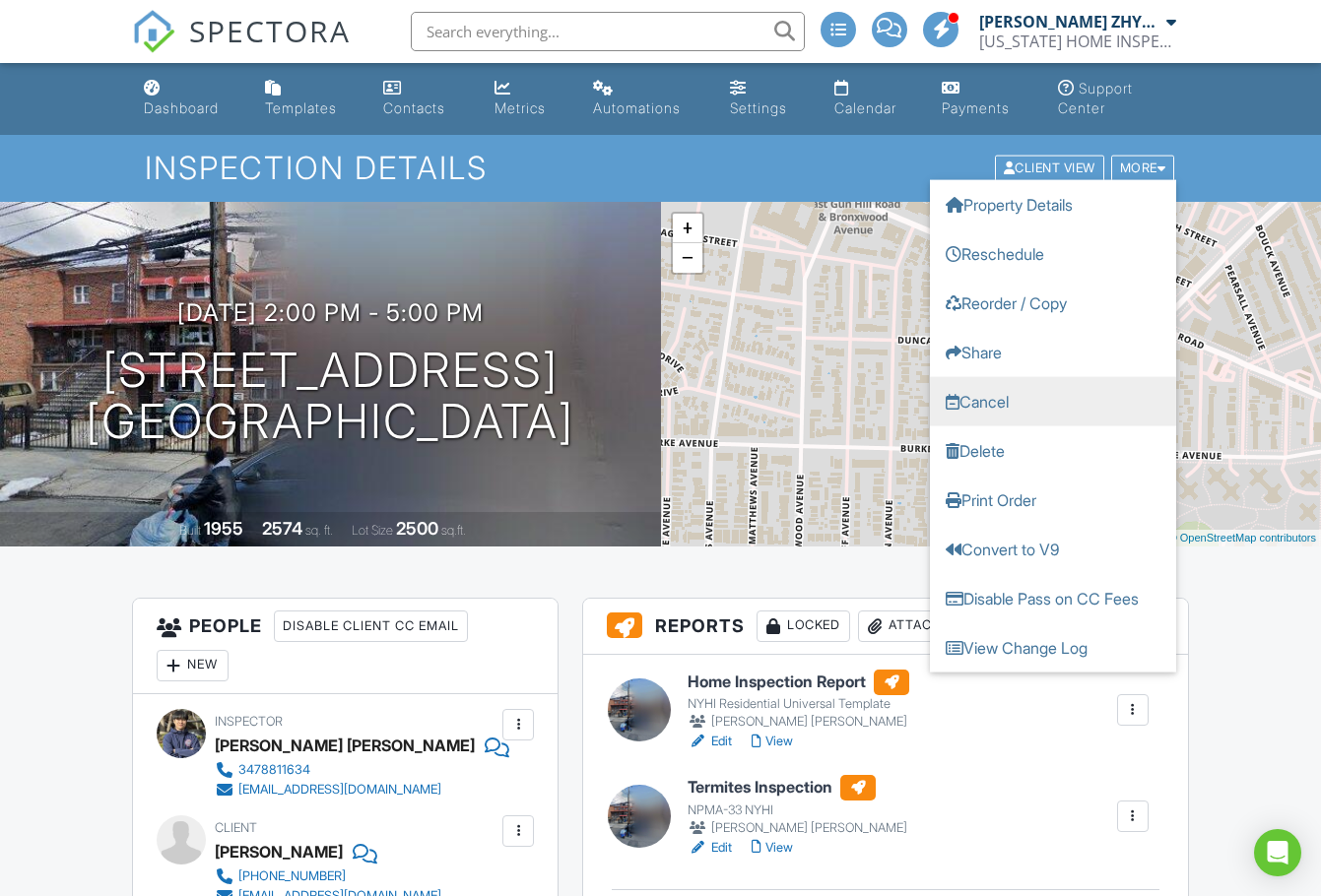 click on "Cancel" at bounding box center [1053, 402] 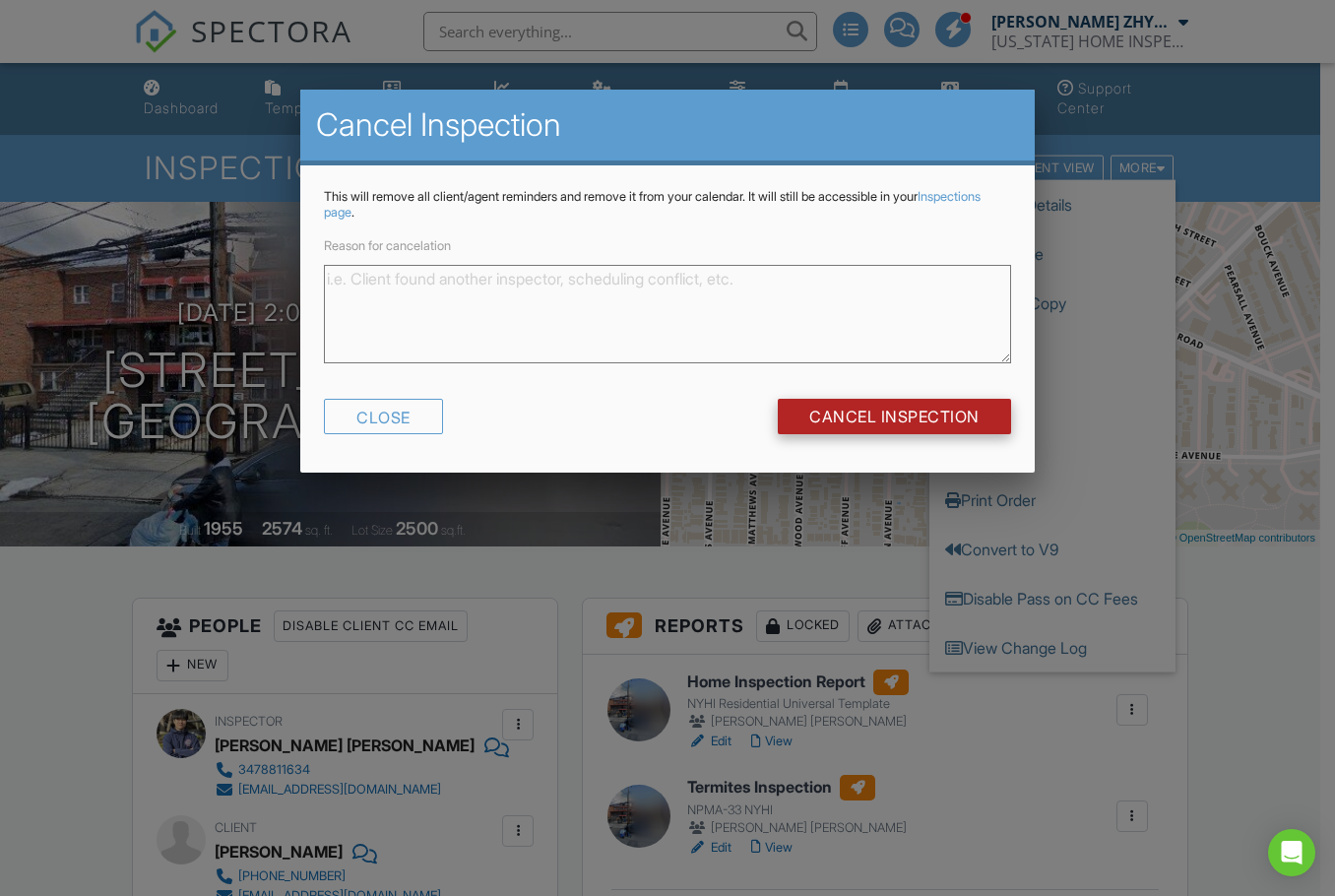 click on "Cancel Inspection" at bounding box center (894, 416) 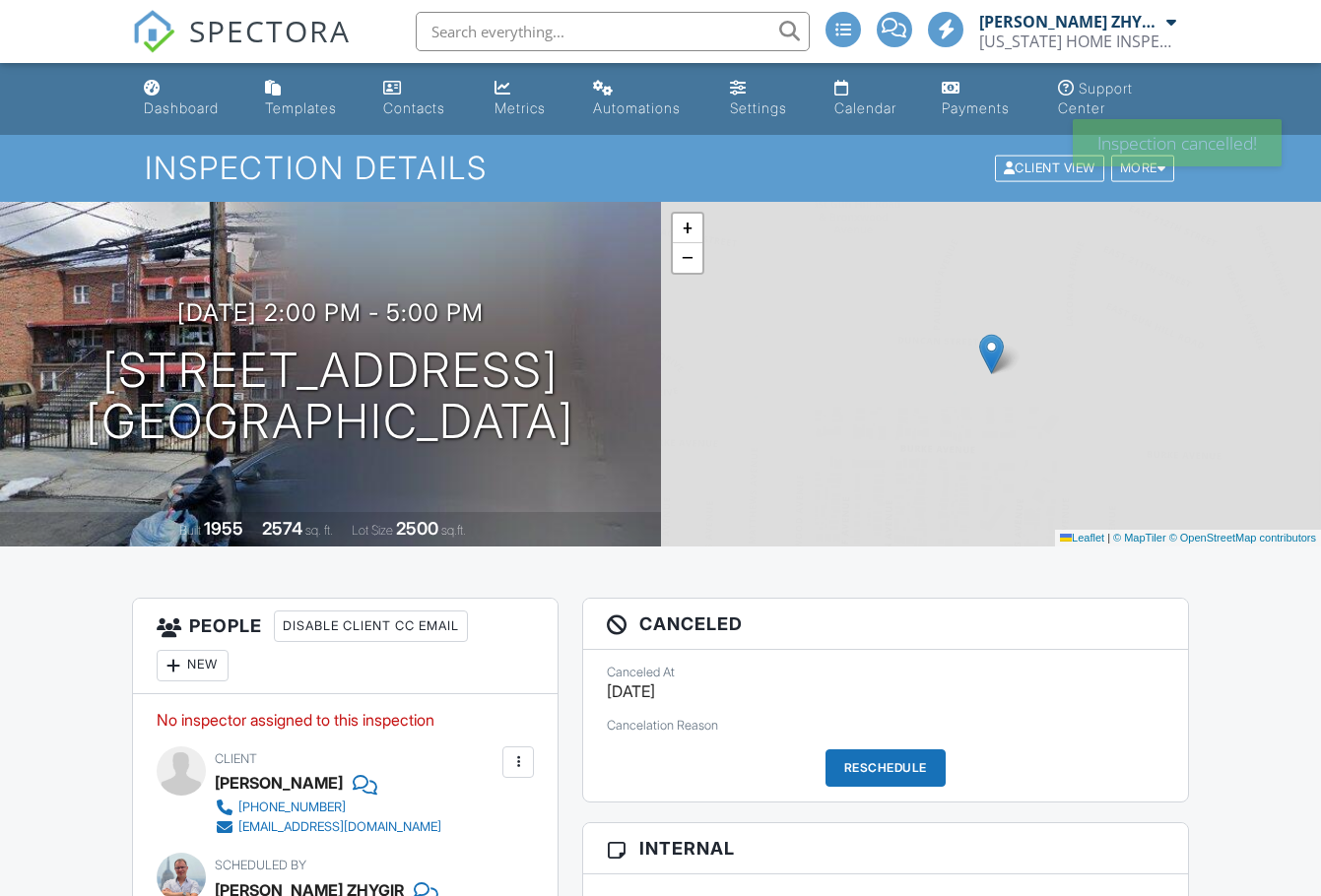 scroll, scrollTop: 0, scrollLeft: 0, axis: both 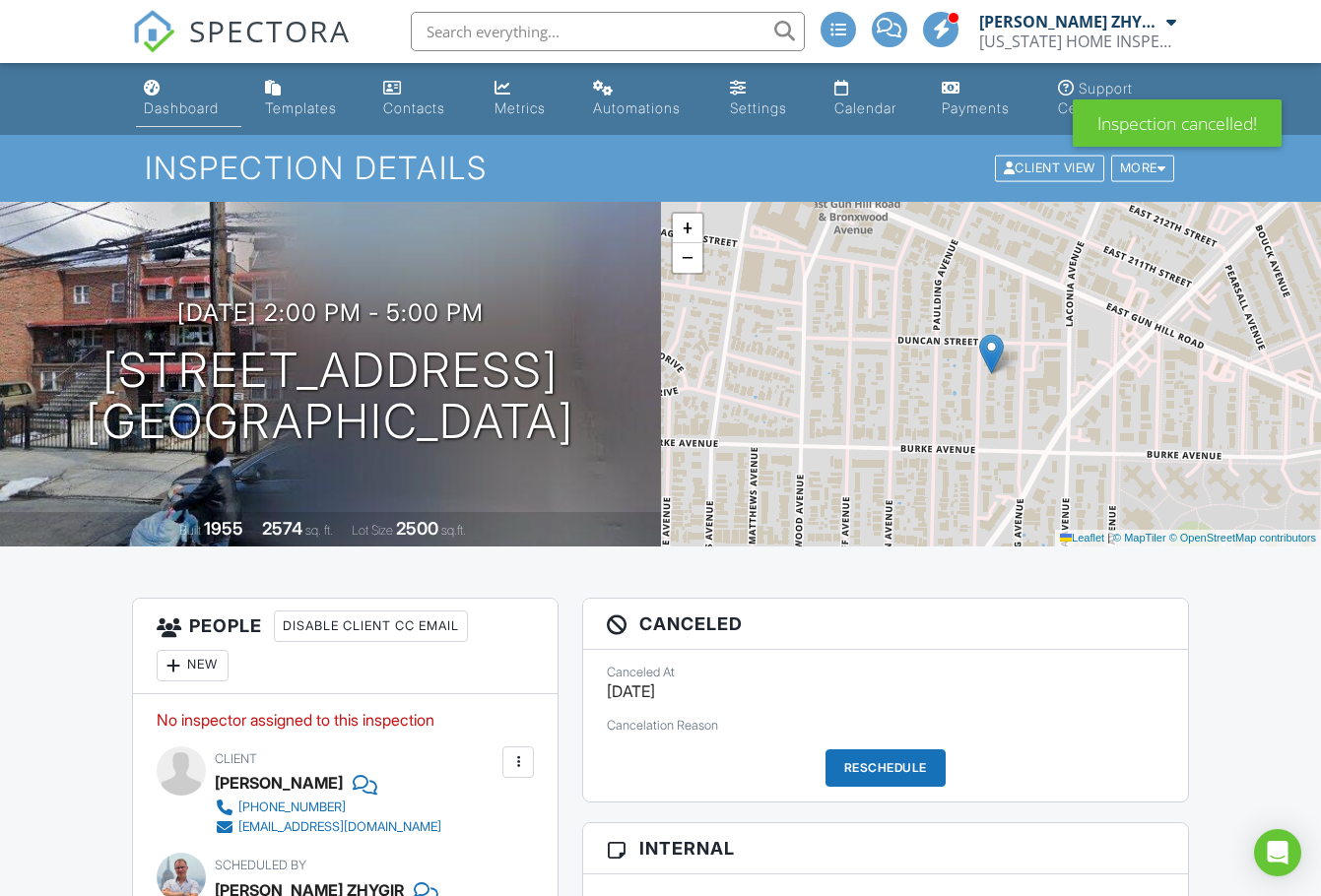 click on "Dashboard" at bounding box center (181, 107) 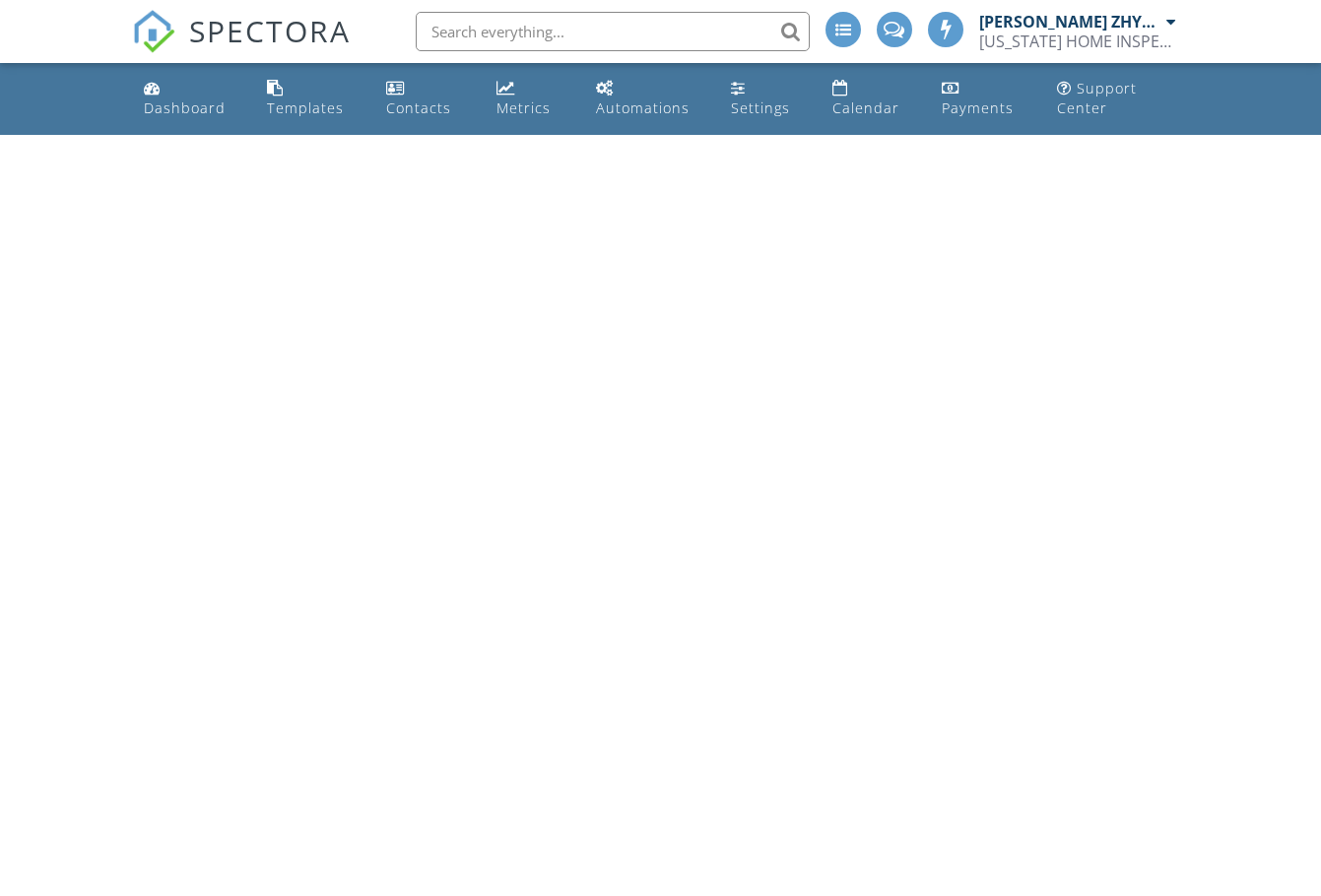 scroll, scrollTop: 0, scrollLeft: 0, axis: both 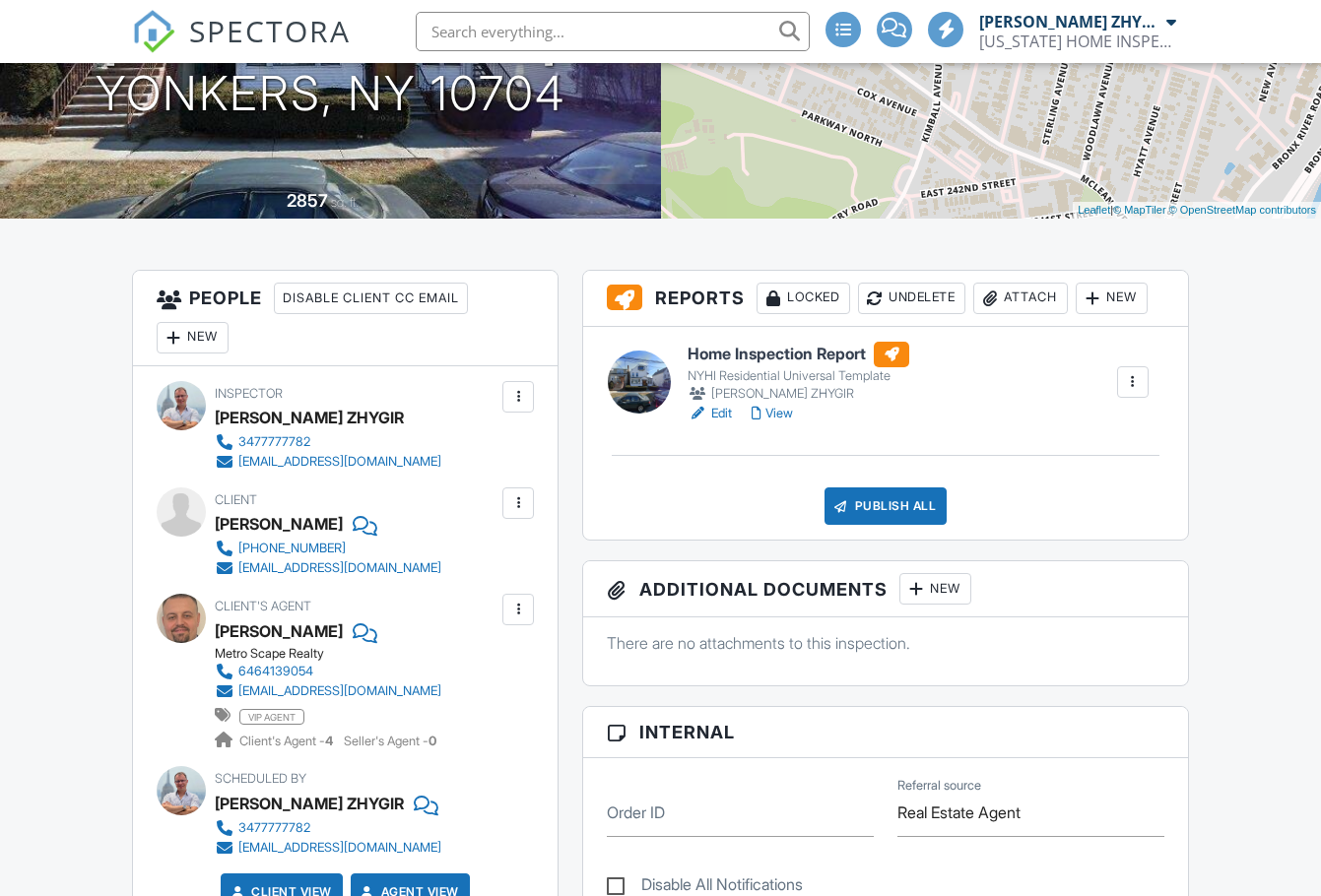 click on "Attach" at bounding box center (1021, 298) 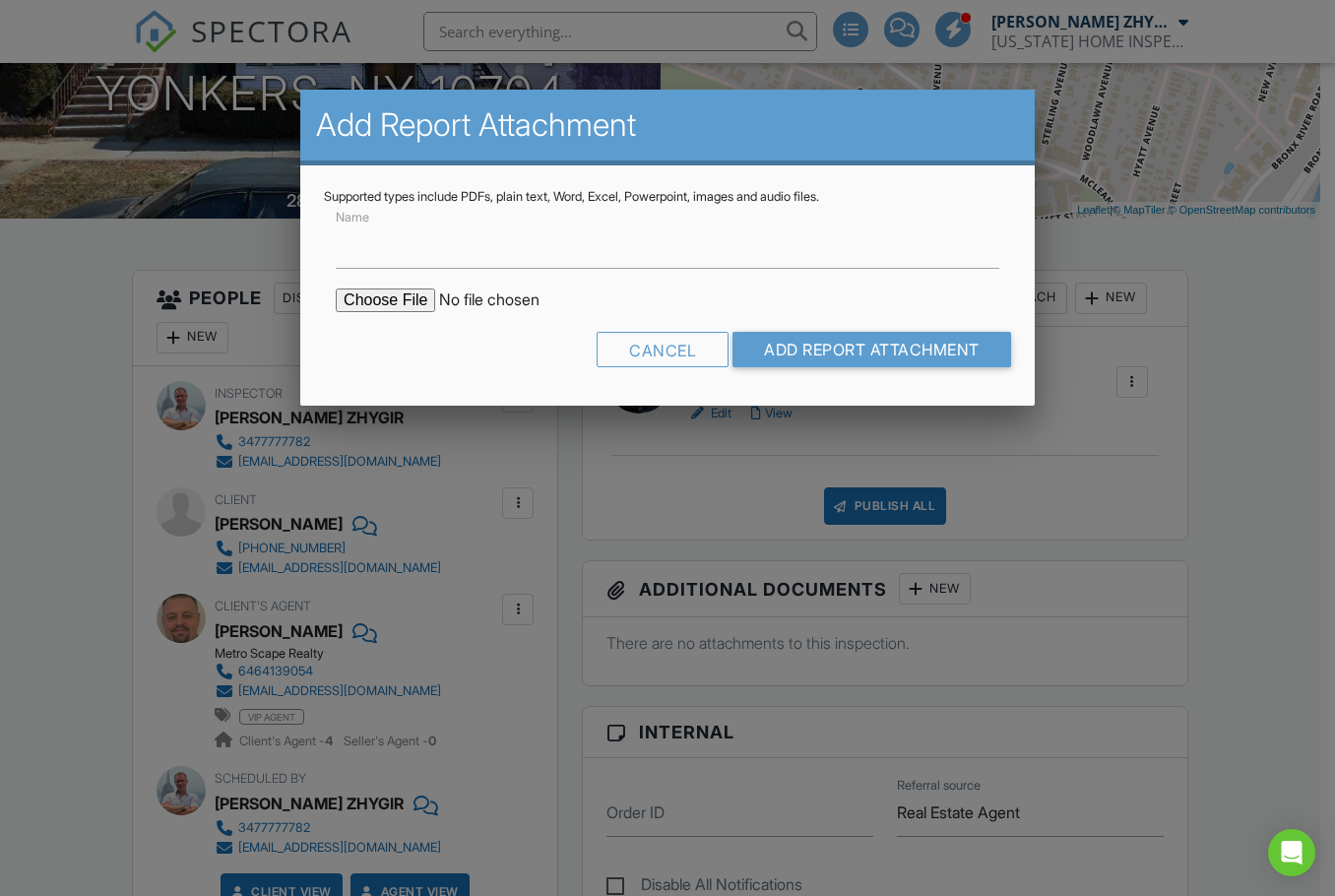click at bounding box center (503, 300) 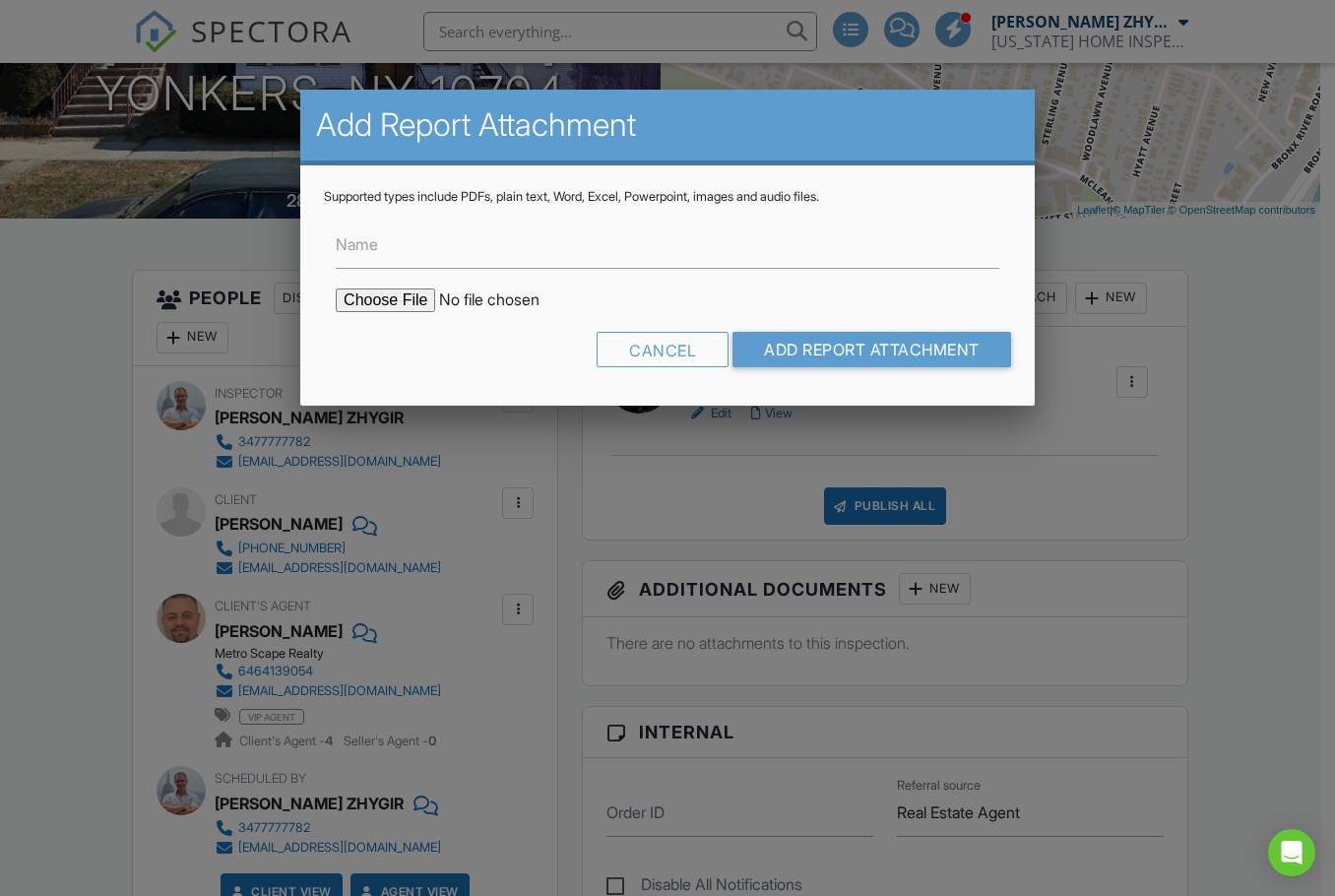 type on "C:\fakepath\32_Alexander_Ave___Home_Inspection_Report.pdf" 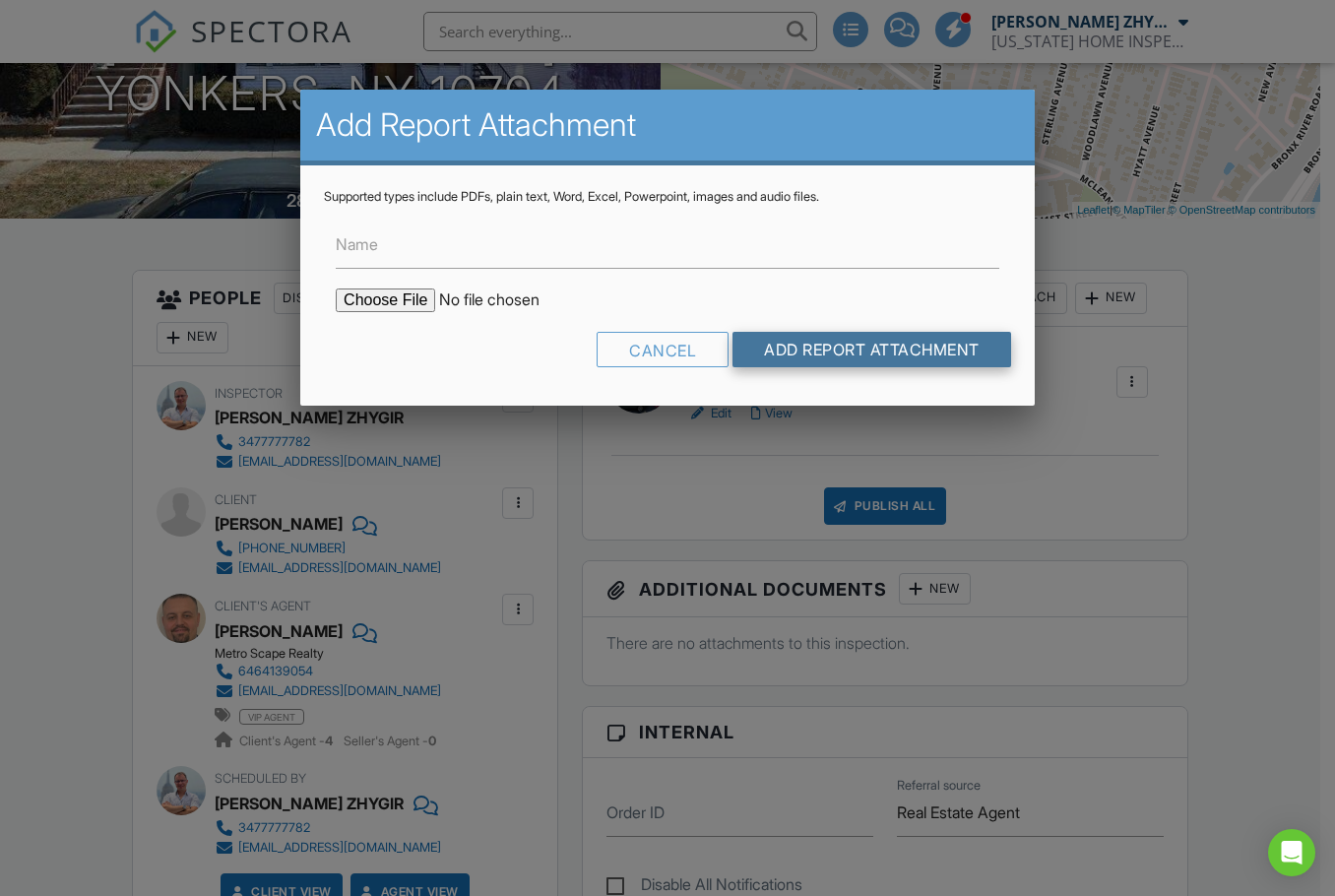 click on "Add Report Attachment" at bounding box center [871, 350] 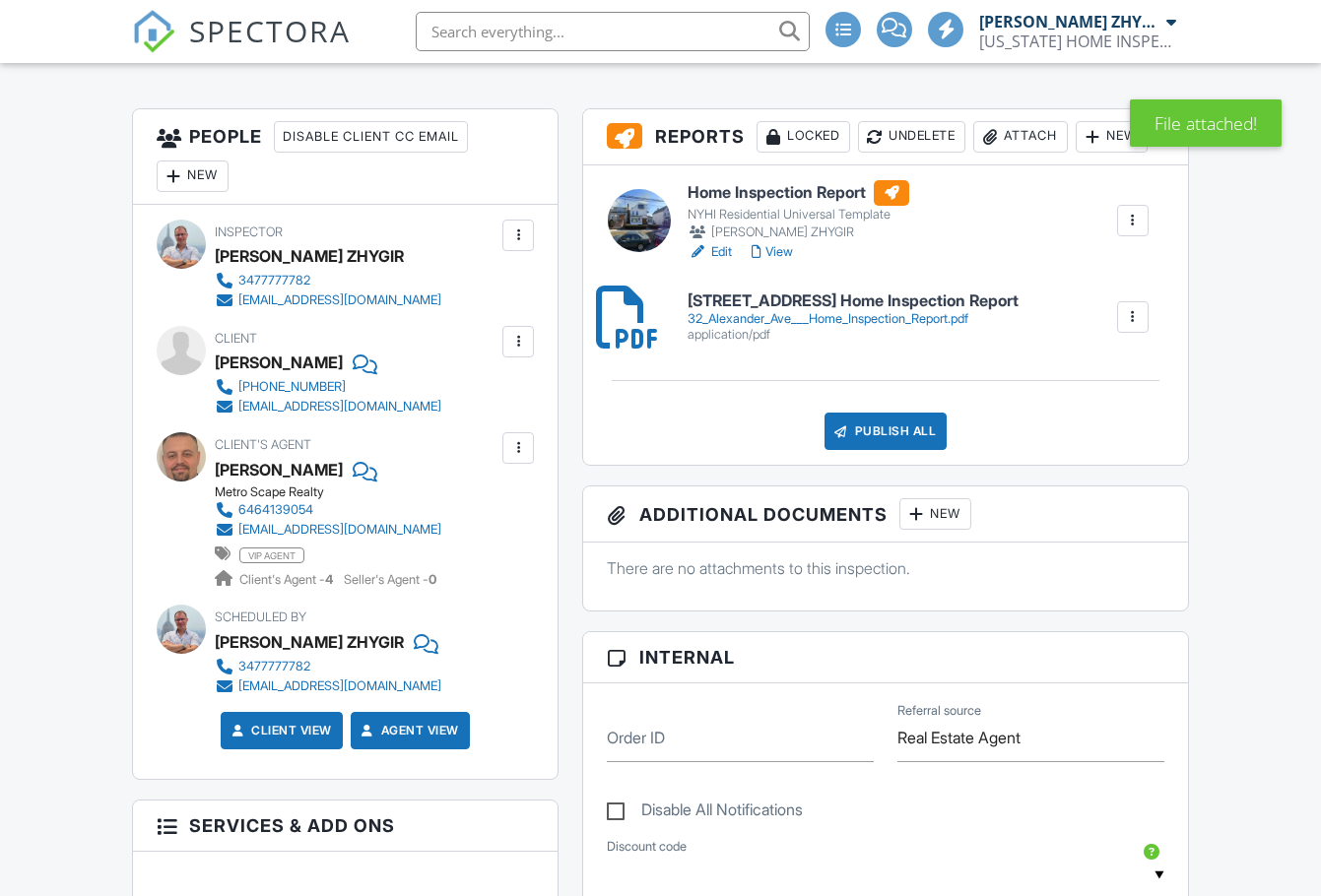 scroll, scrollTop: 492, scrollLeft: 0, axis: vertical 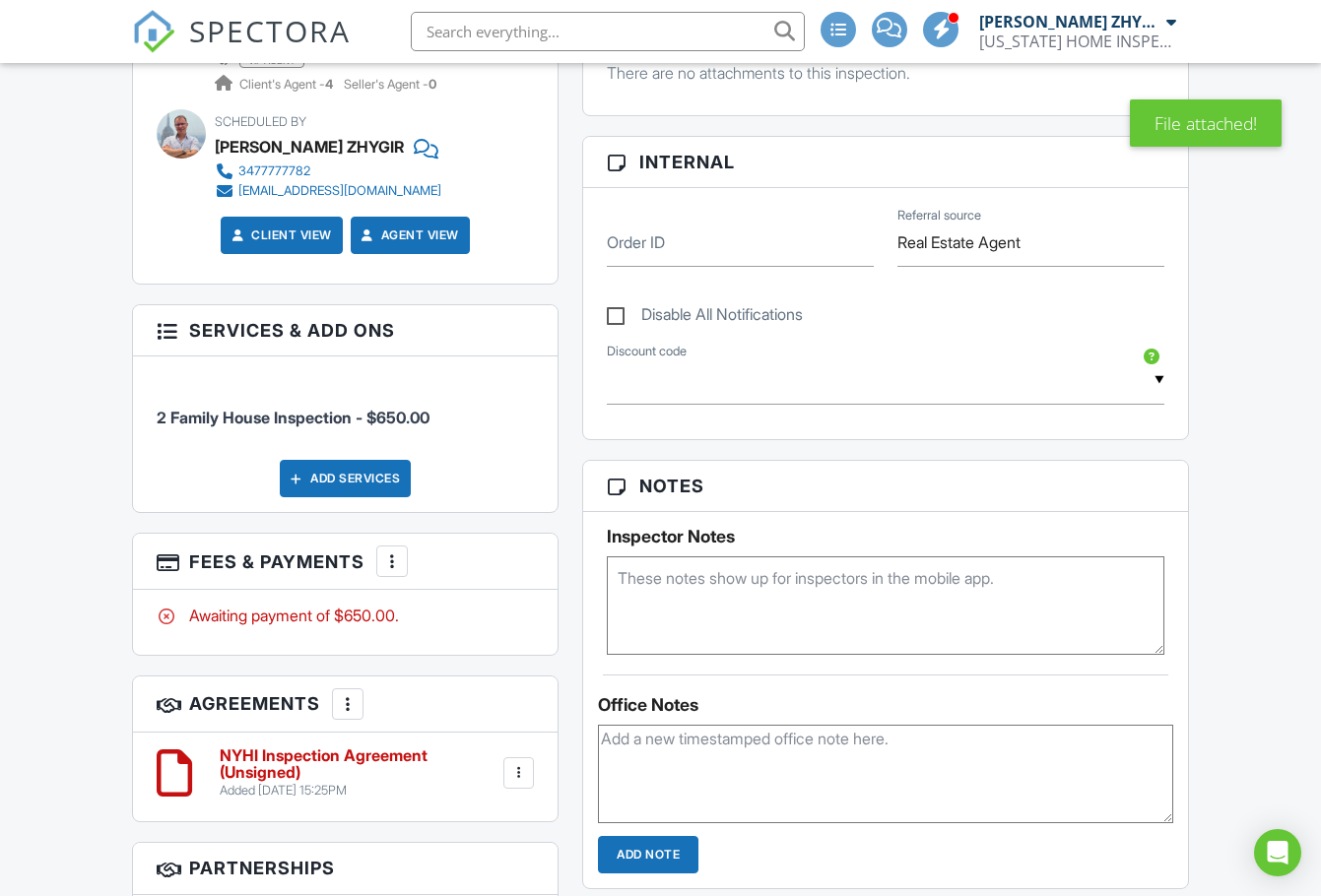 click at bounding box center (392, 561) 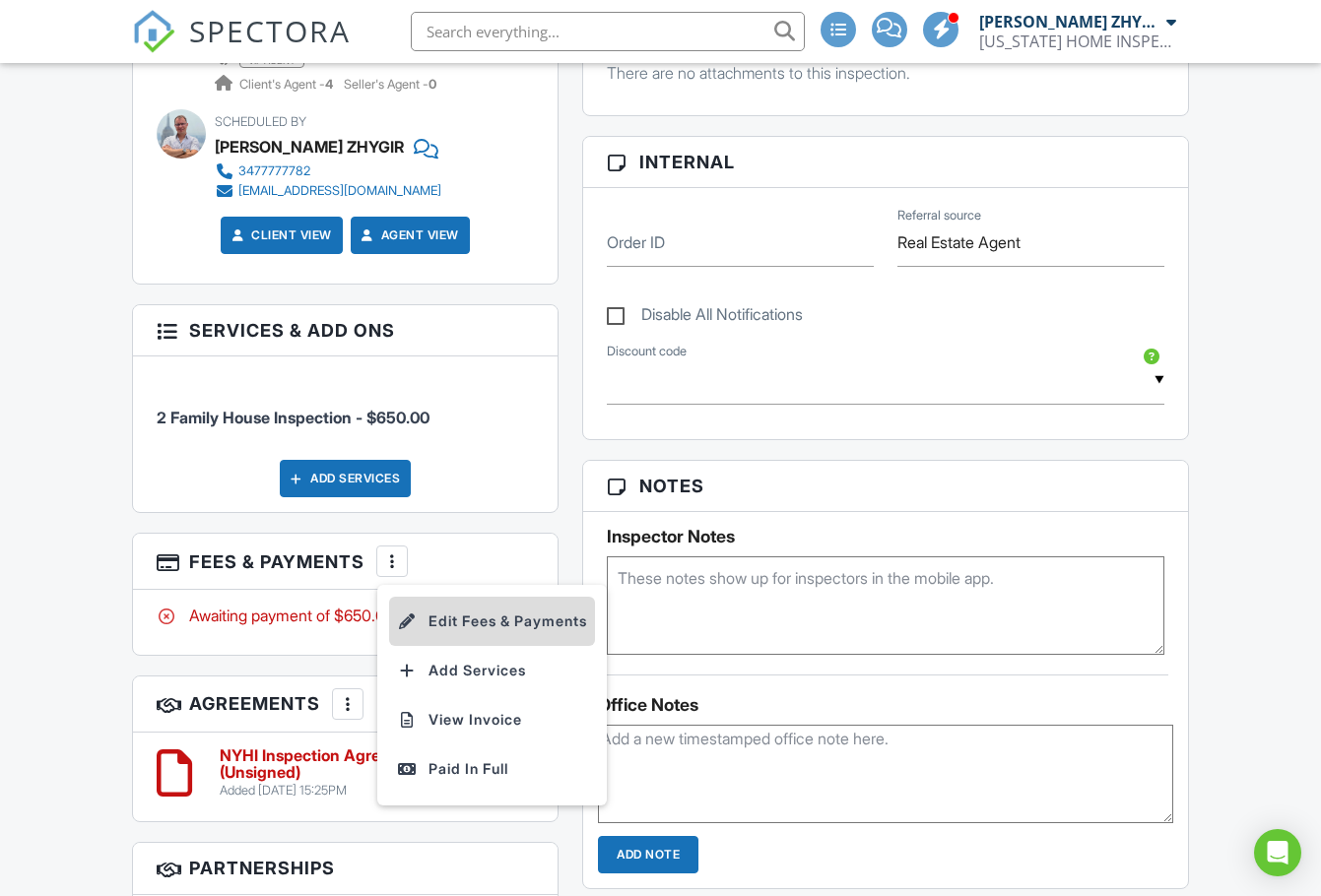click on "Edit Fees & Payments" at bounding box center [492, 621] 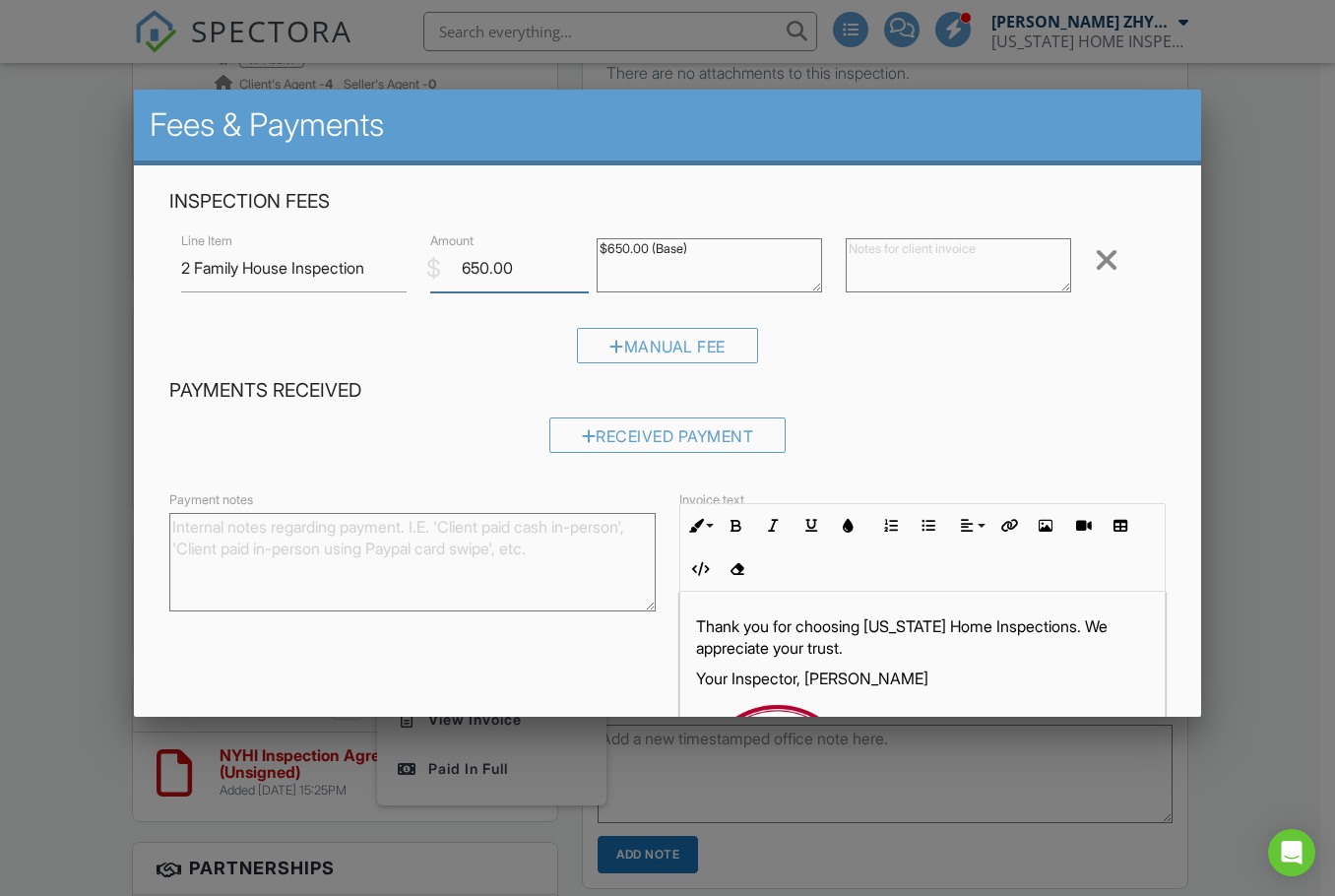 click on "650.00" at bounding box center [509, 268] 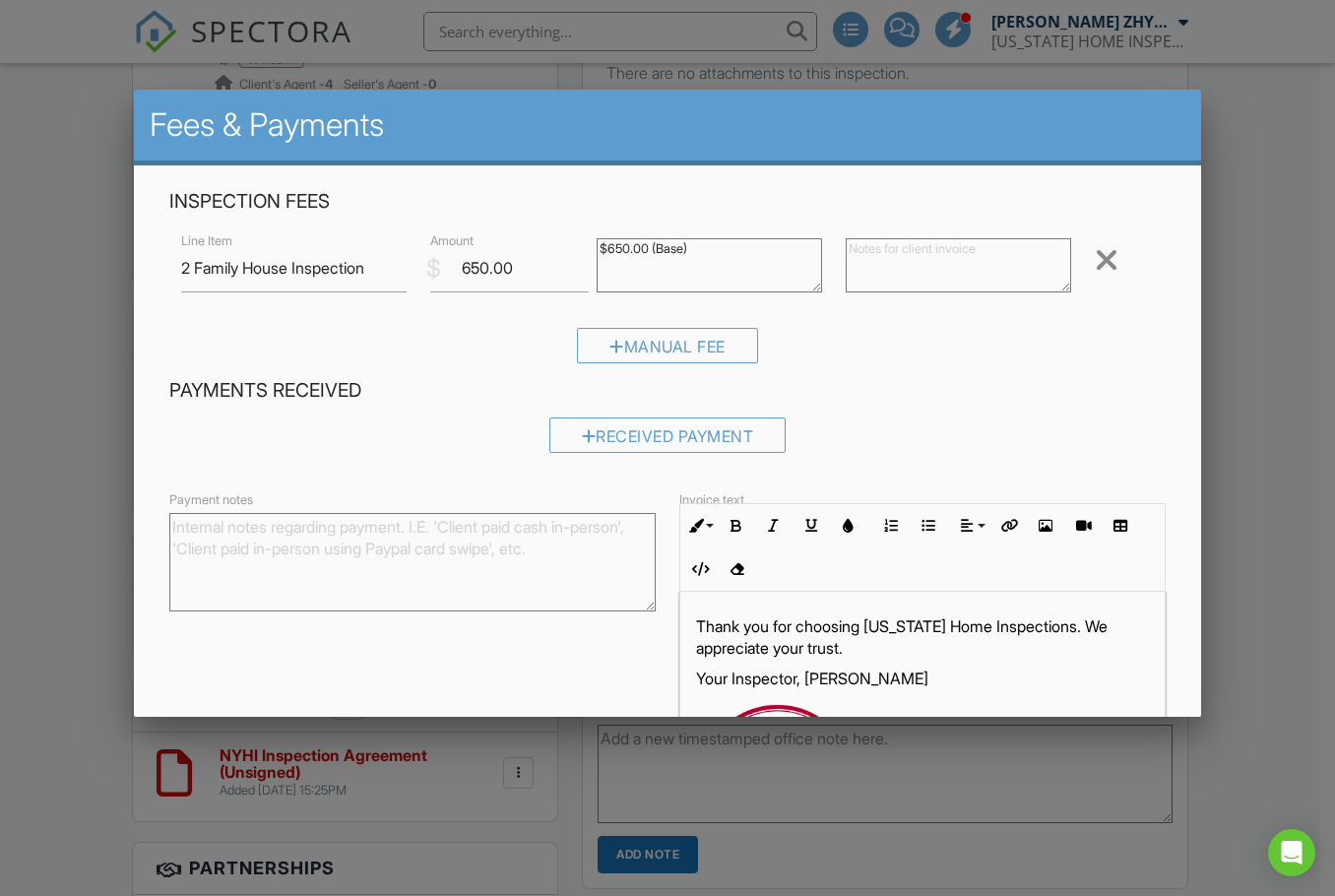 click on "Payments Received" at bounding box center (668, 391) 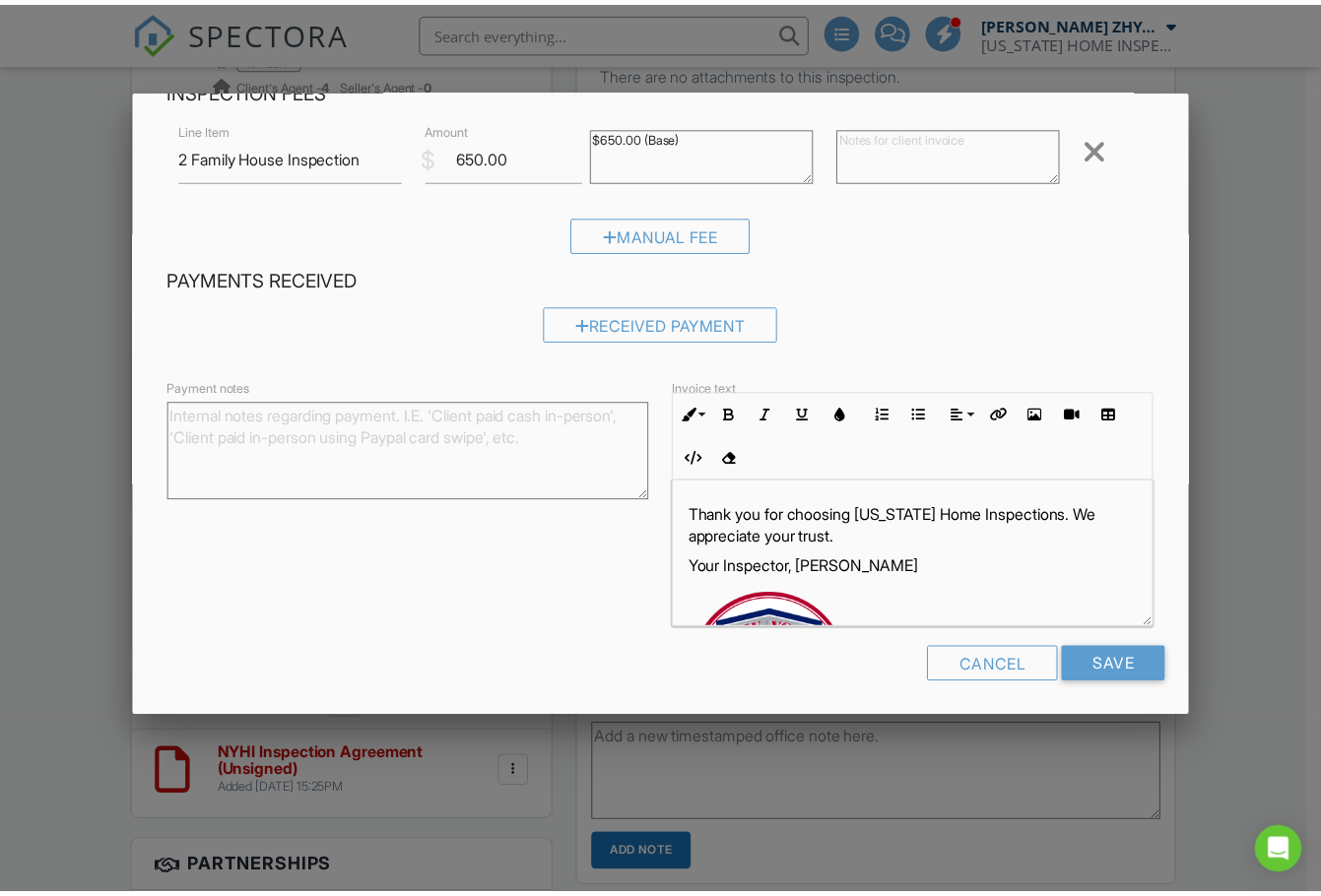 scroll, scrollTop: 116, scrollLeft: 0, axis: vertical 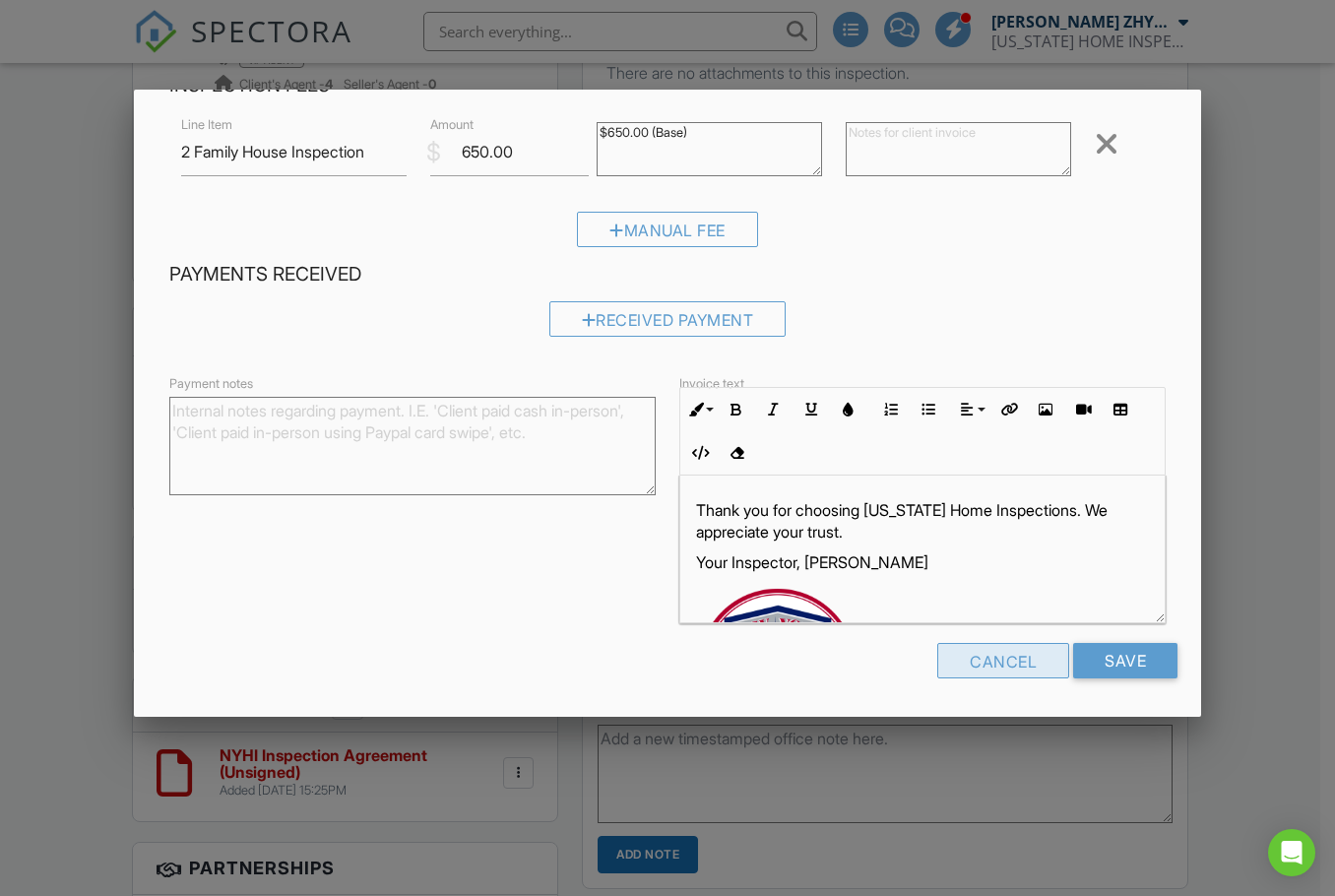 click on "Cancel" at bounding box center [1003, 661] 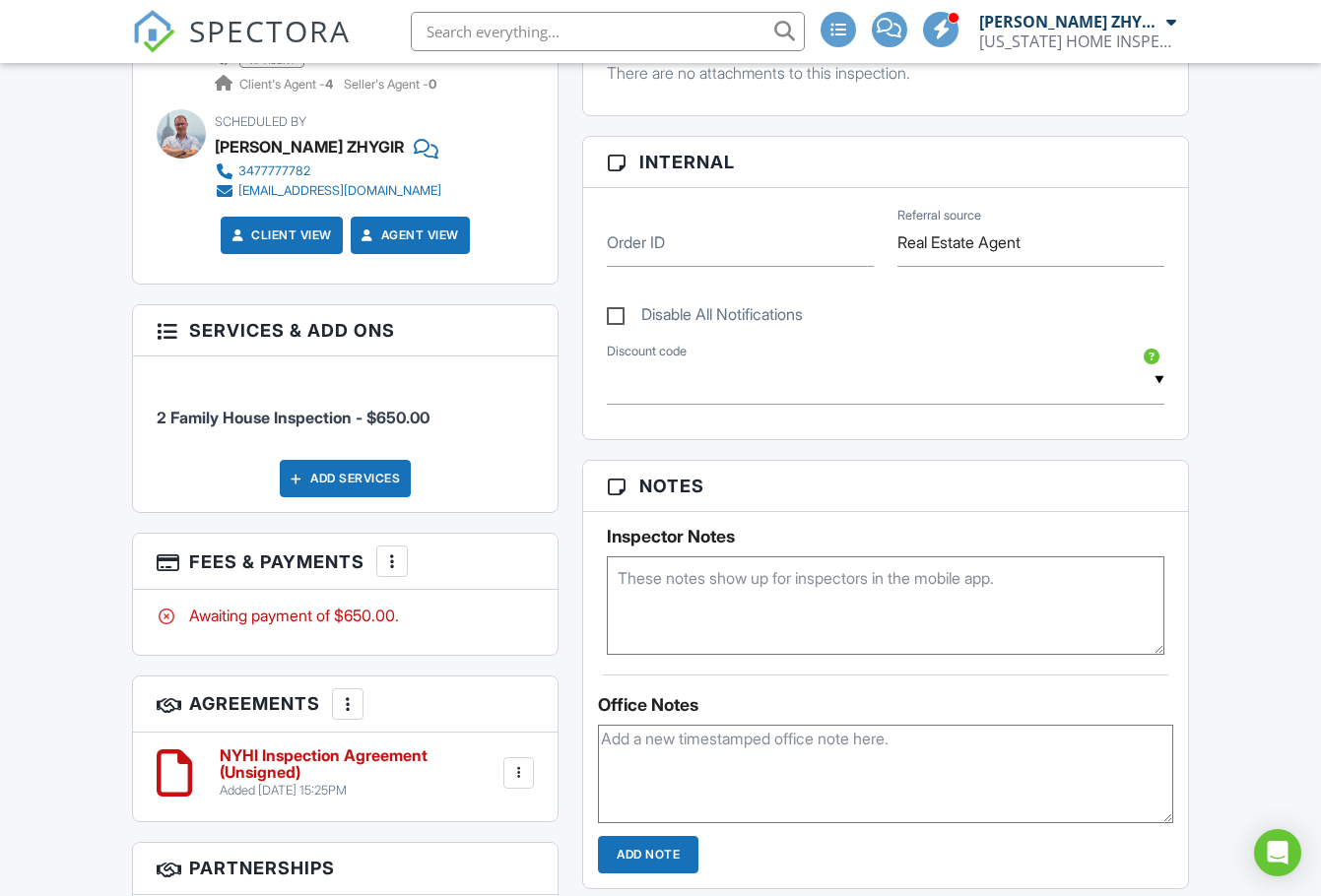 click at bounding box center (392, 561) 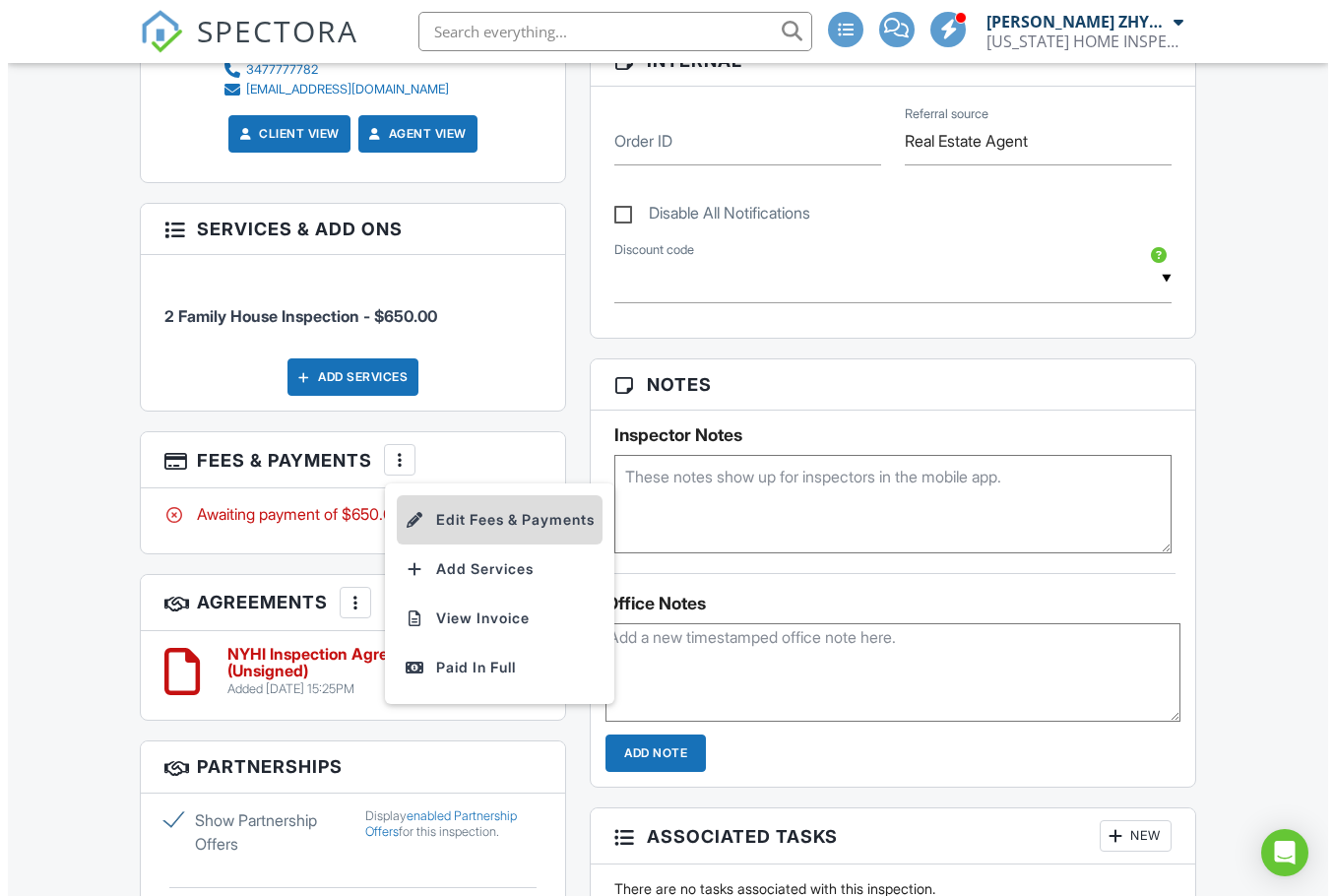 scroll, scrollTop: 1149, scrollLeft: 0, axis: vertical 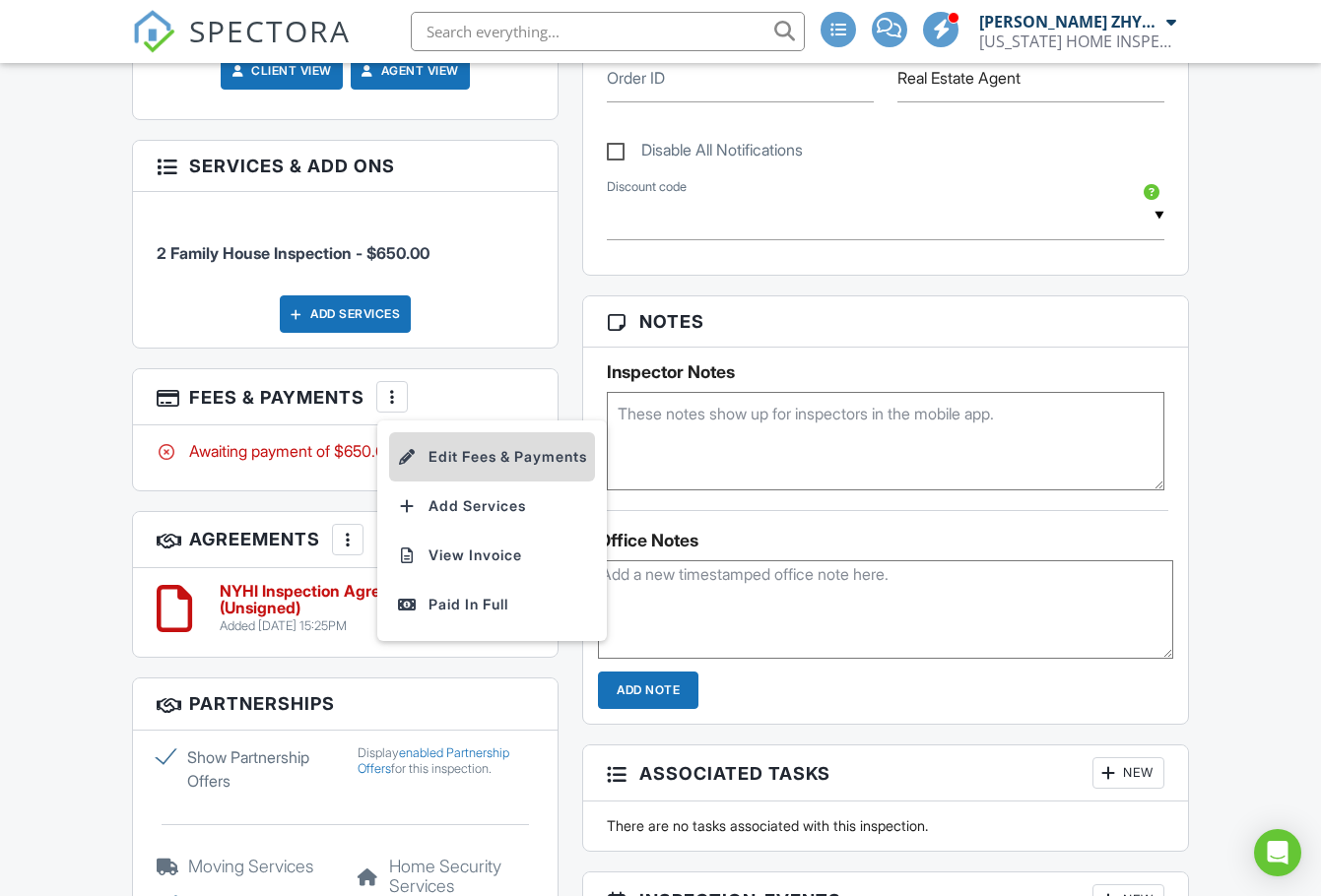 click on "Edit Fees & Payments" at bounding box center [492, 457] 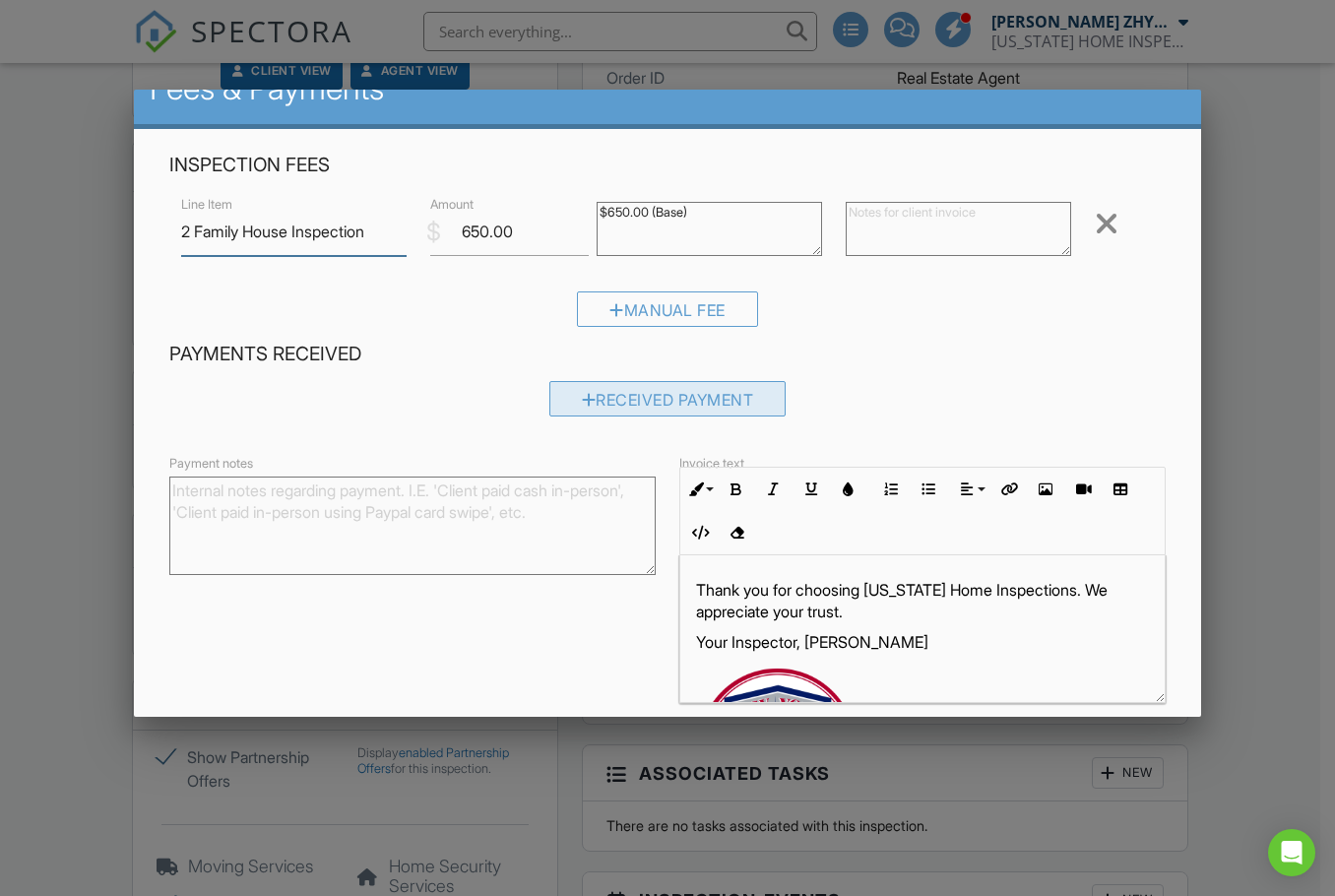 scroll, scrollTop: 0, scrollLeft: 0, axis: both 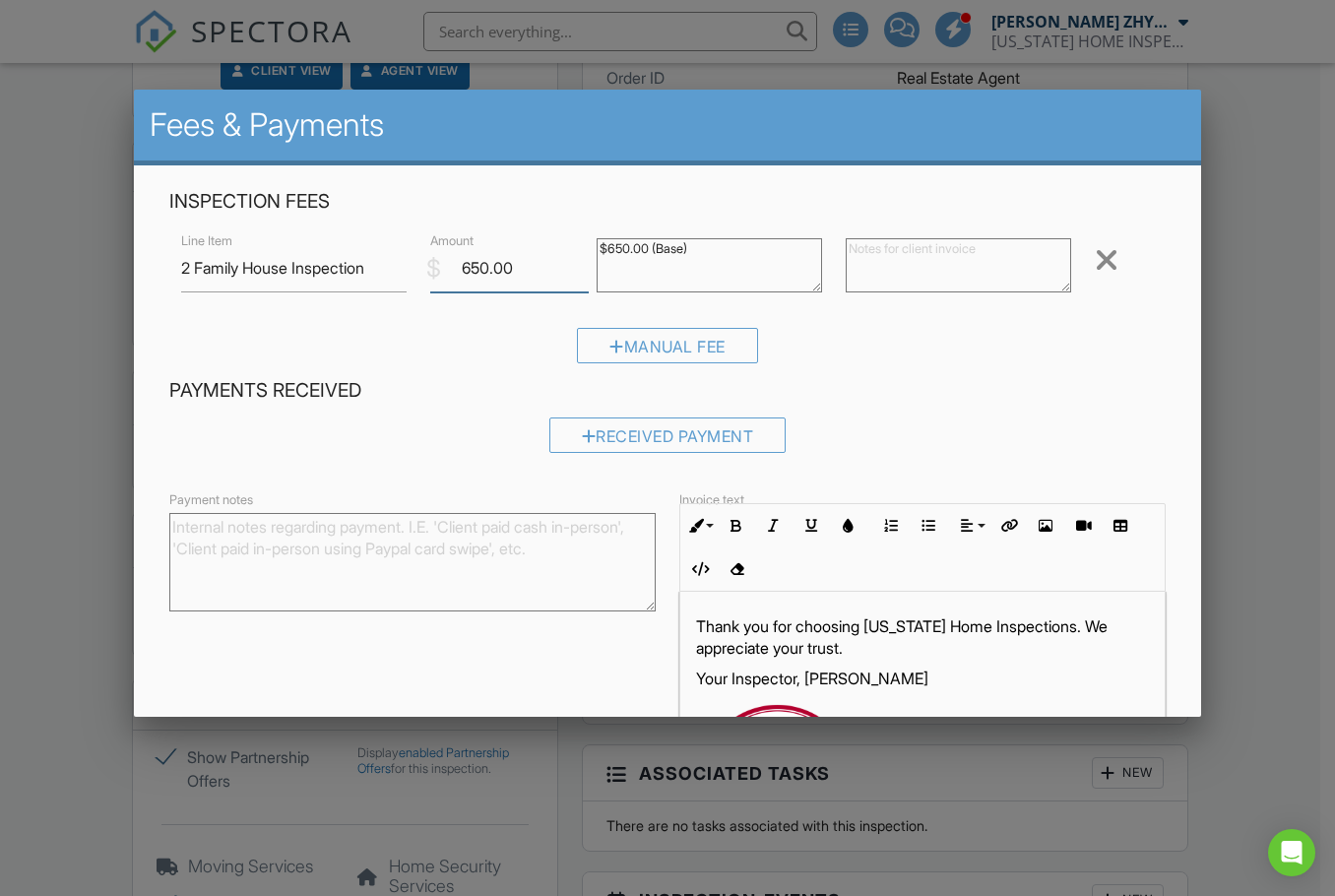 click on "650.00" at bounding box center [509, 268] 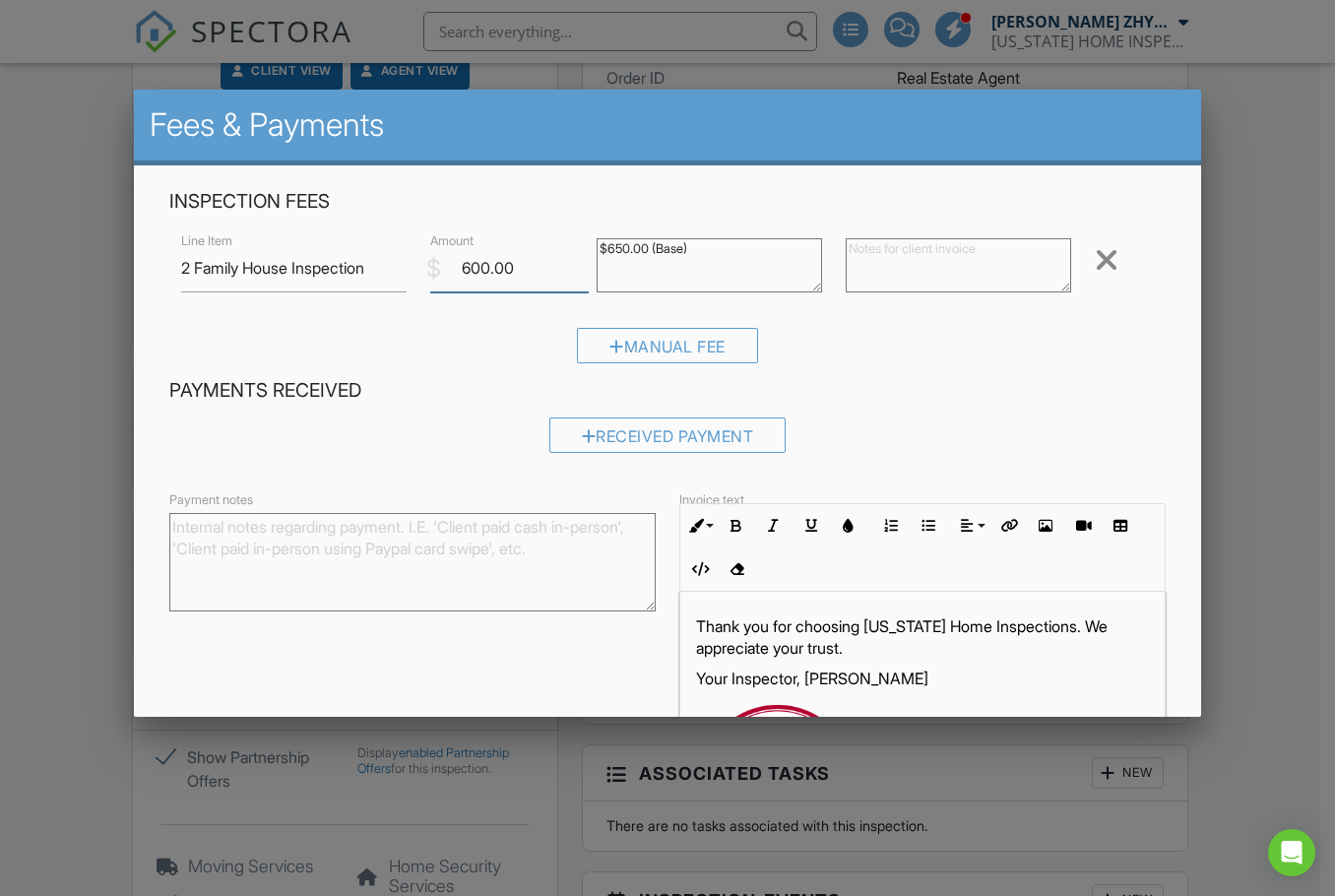 type on "600.00" 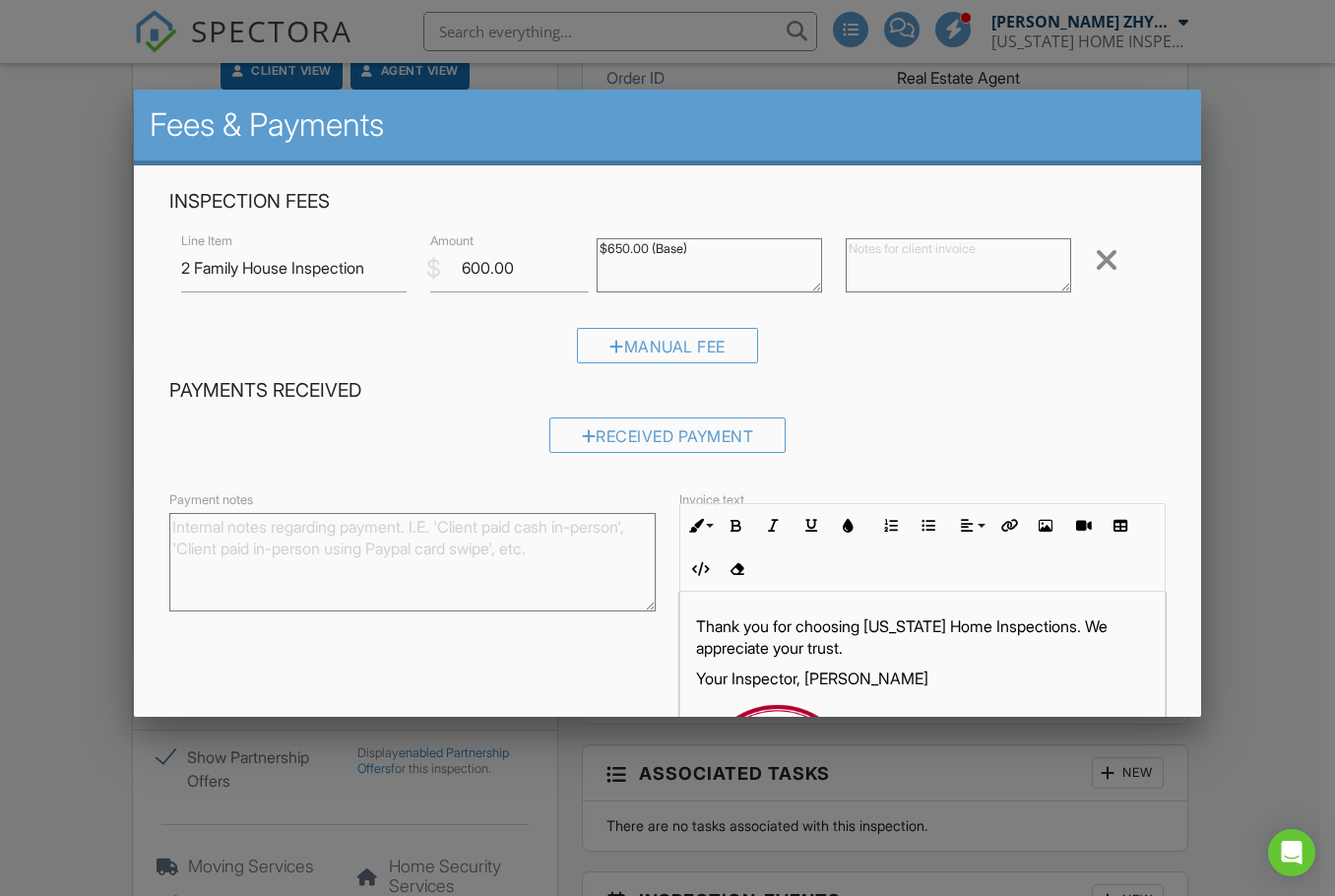 click on "Payments Received" at bounding box center (668, 391) 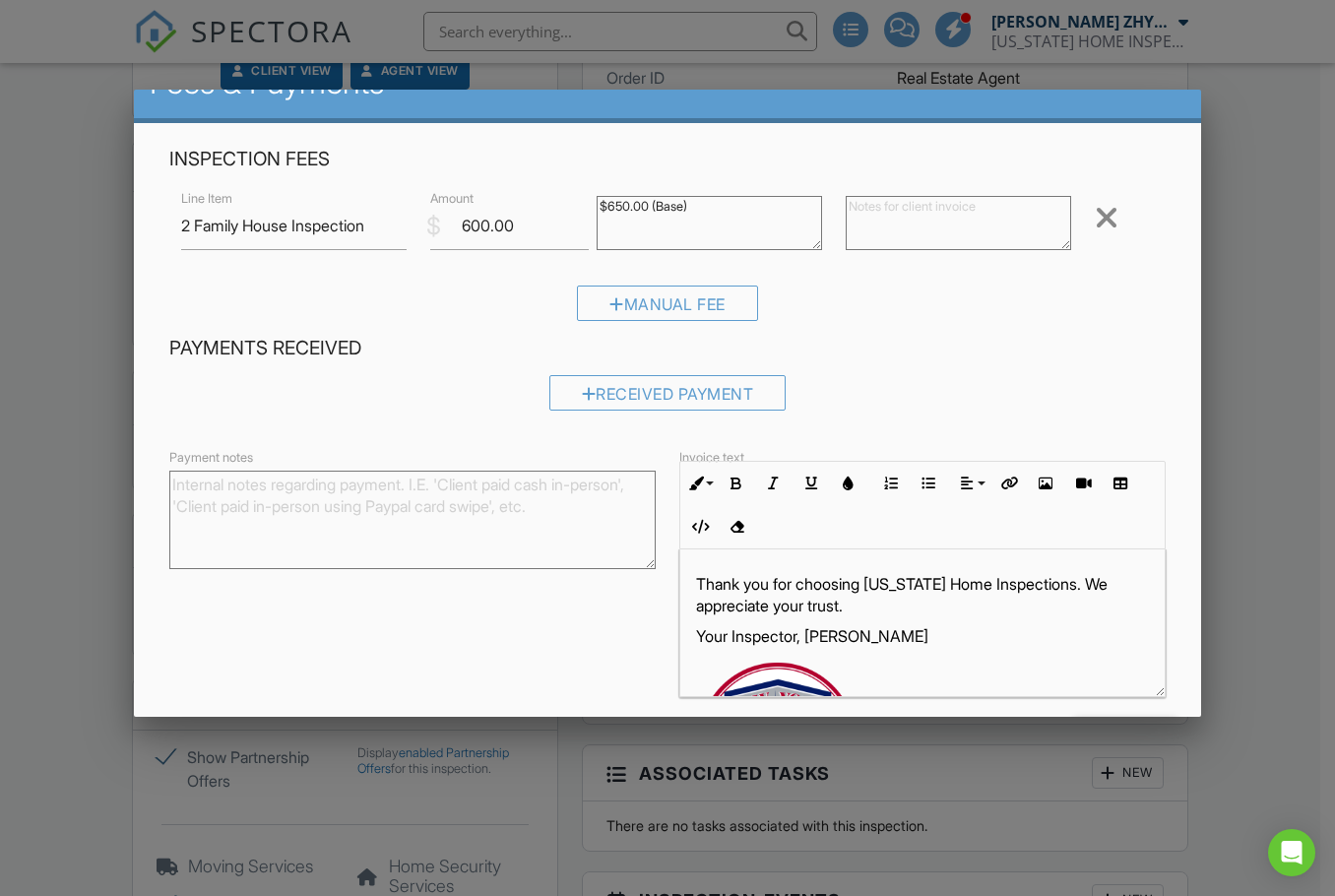 scroll, scrollTop: 116, scrollLeft: 0, axis: vertical 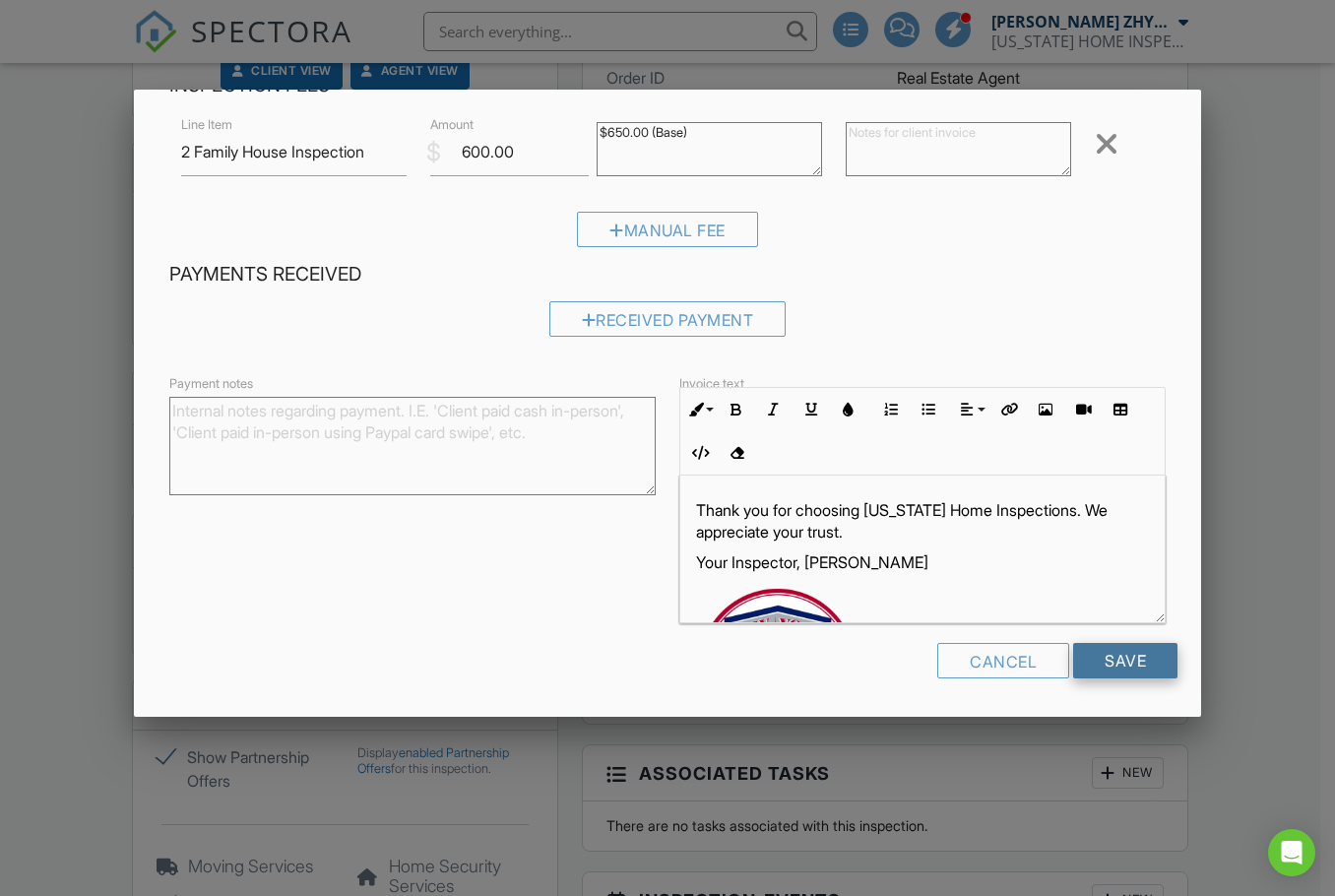 click on "Save" at bounding box center (1125, 661) 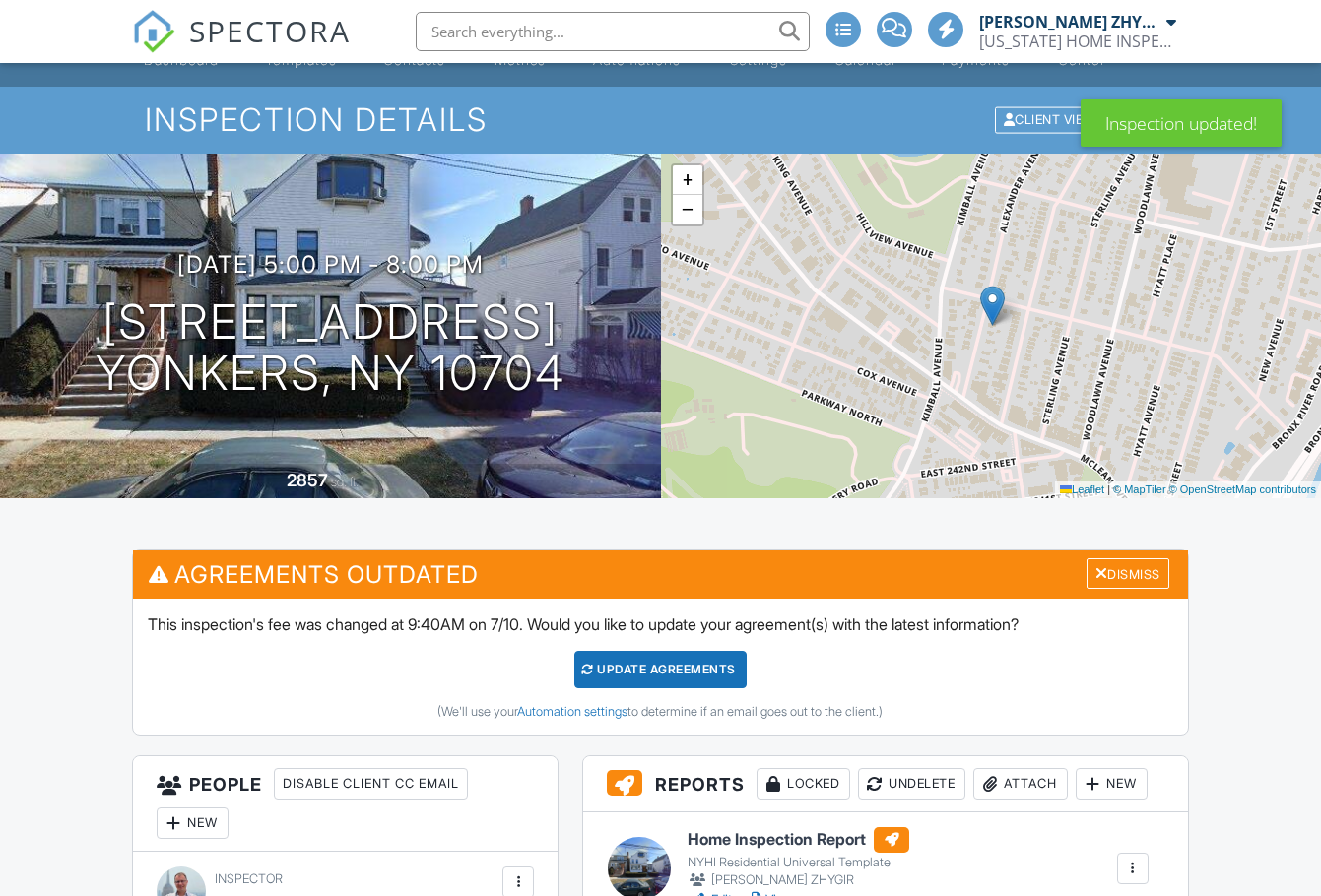 scroll, scrollTop: 492, scrollLeft: 0, axis: vertical 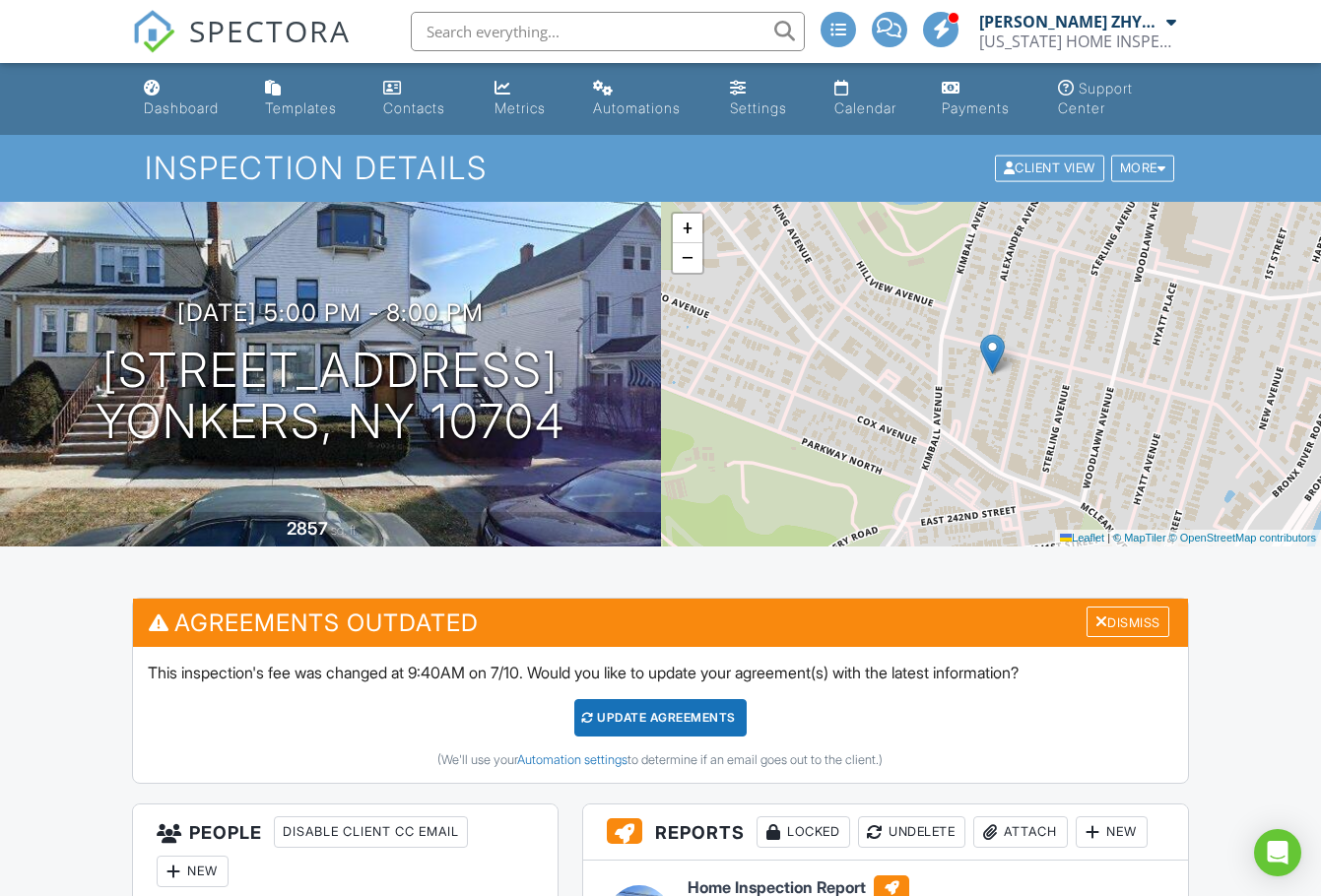 click on "Update Agreements" at bounding box center [660, 718] 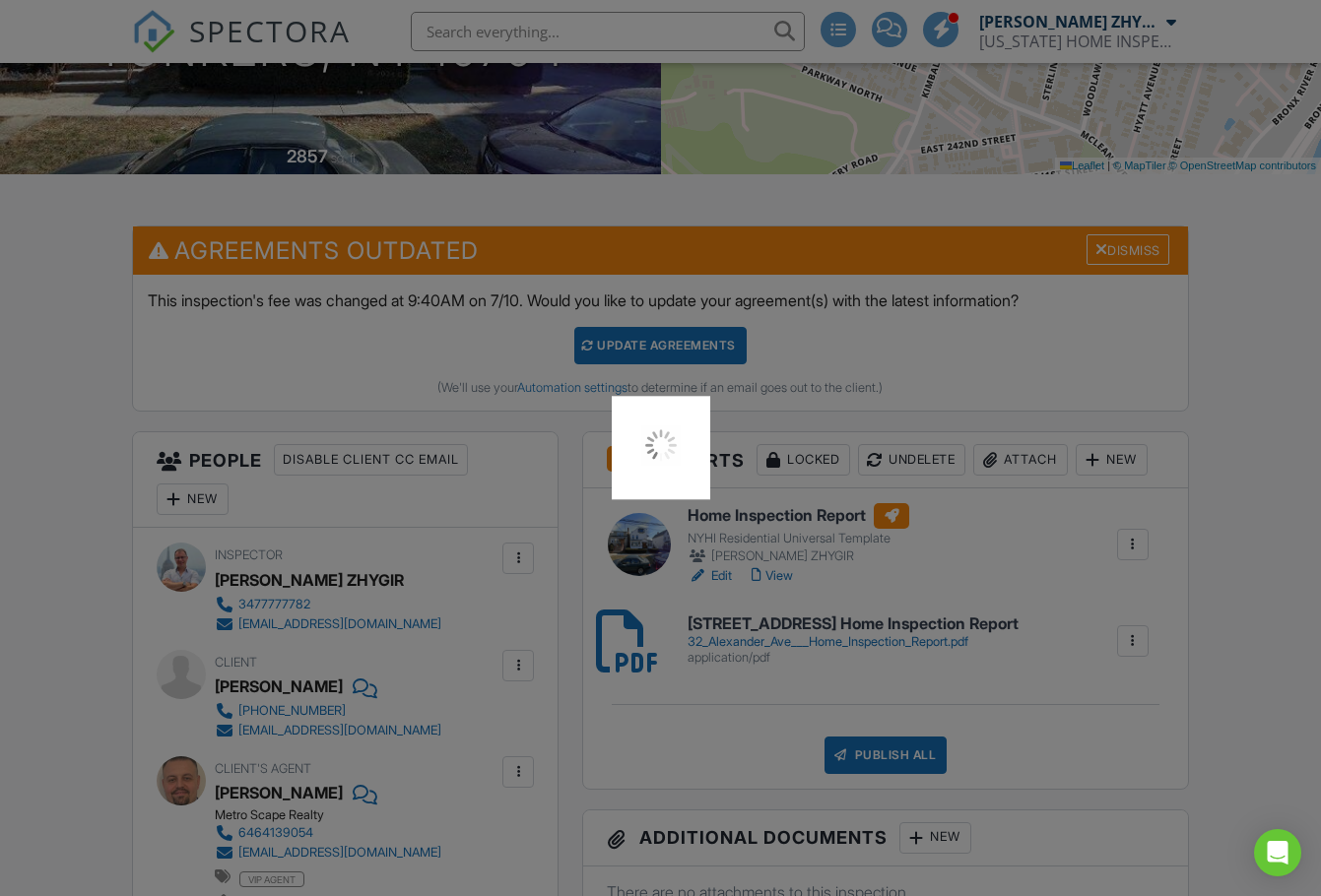 scroll, scrollTop: 492, scrollLeft: 0, axis: vertical 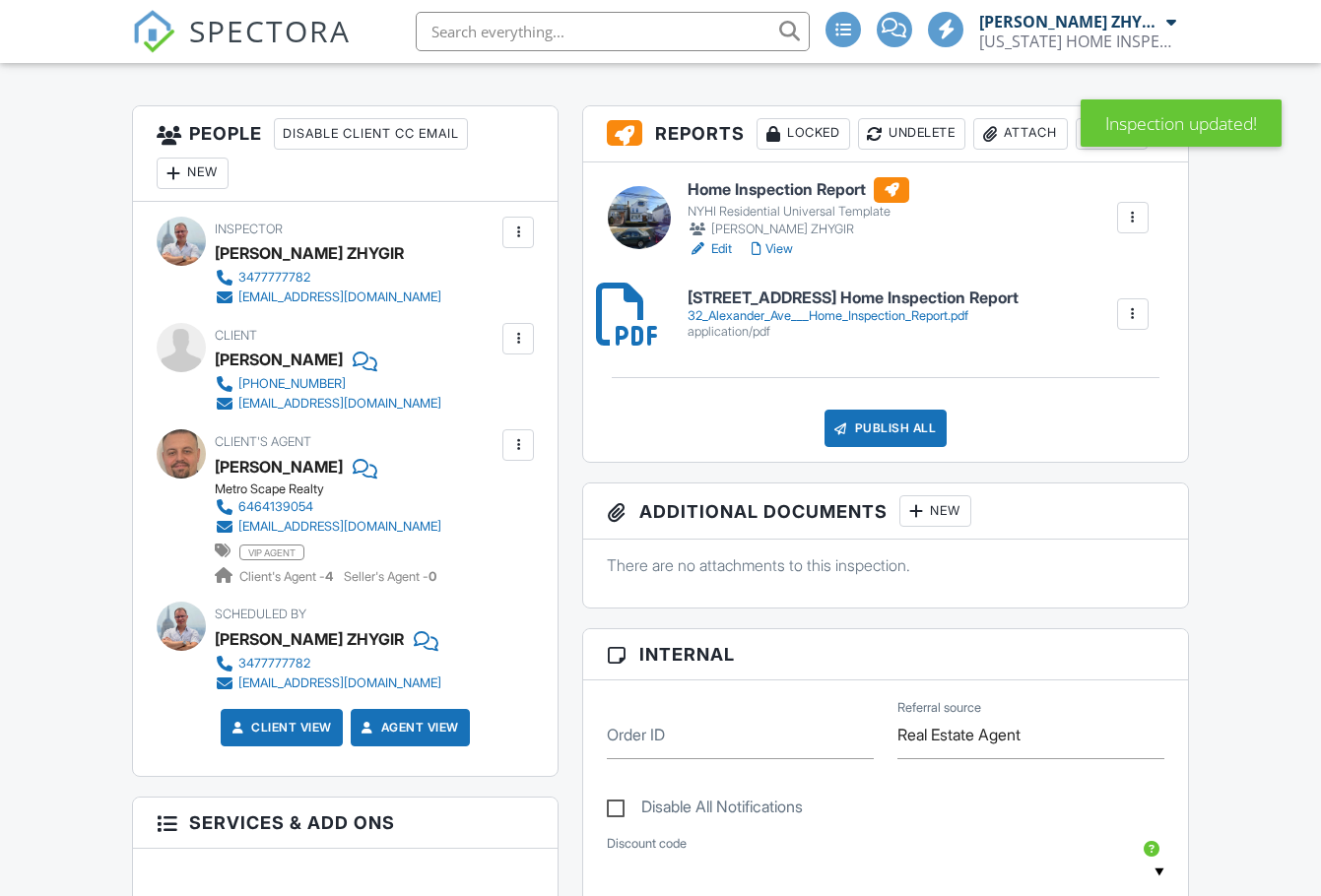 click on "Publish All" at bounding box center (886, 428) 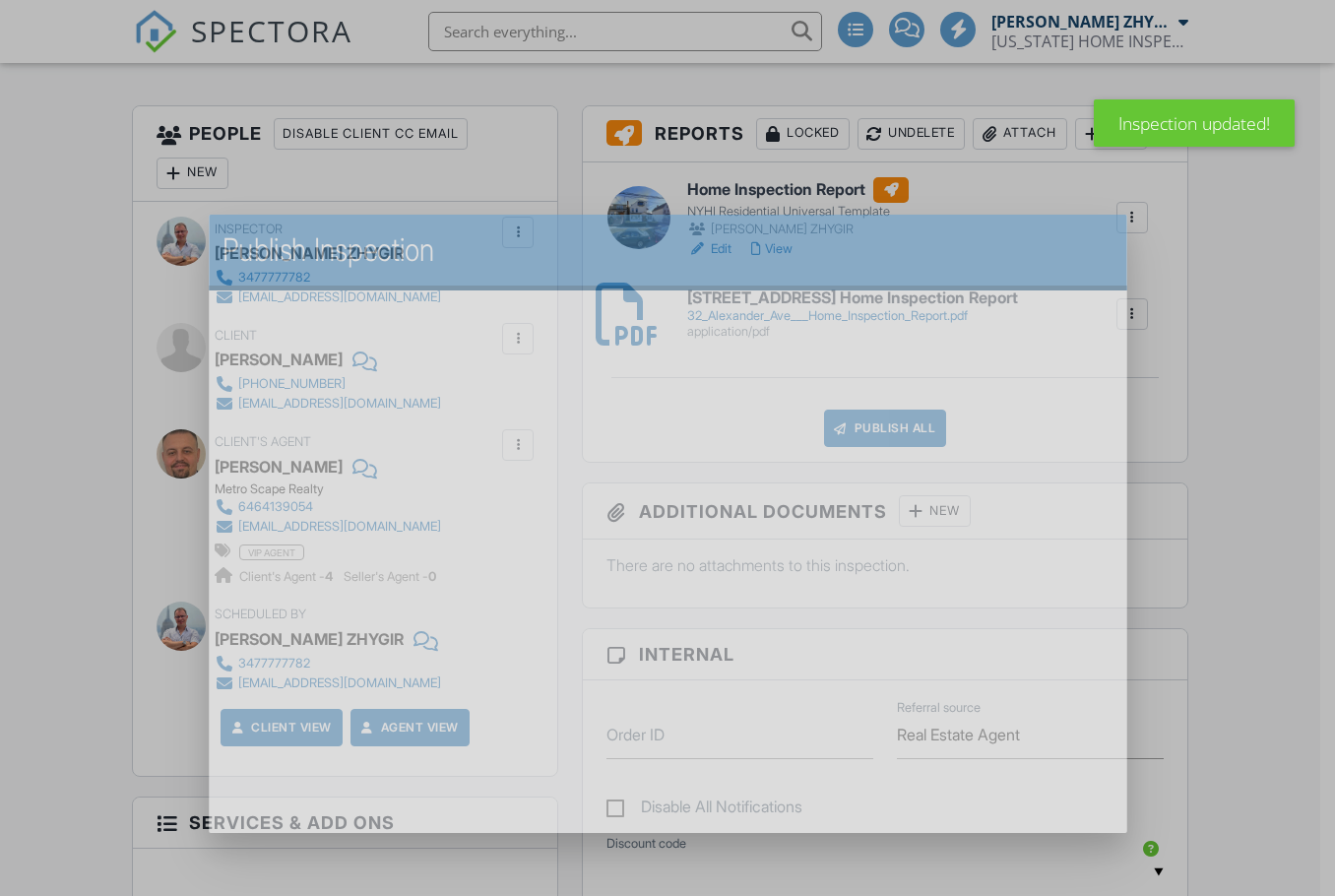 scroll, scrollTop: 0, scrollLeft: 0, axis: both 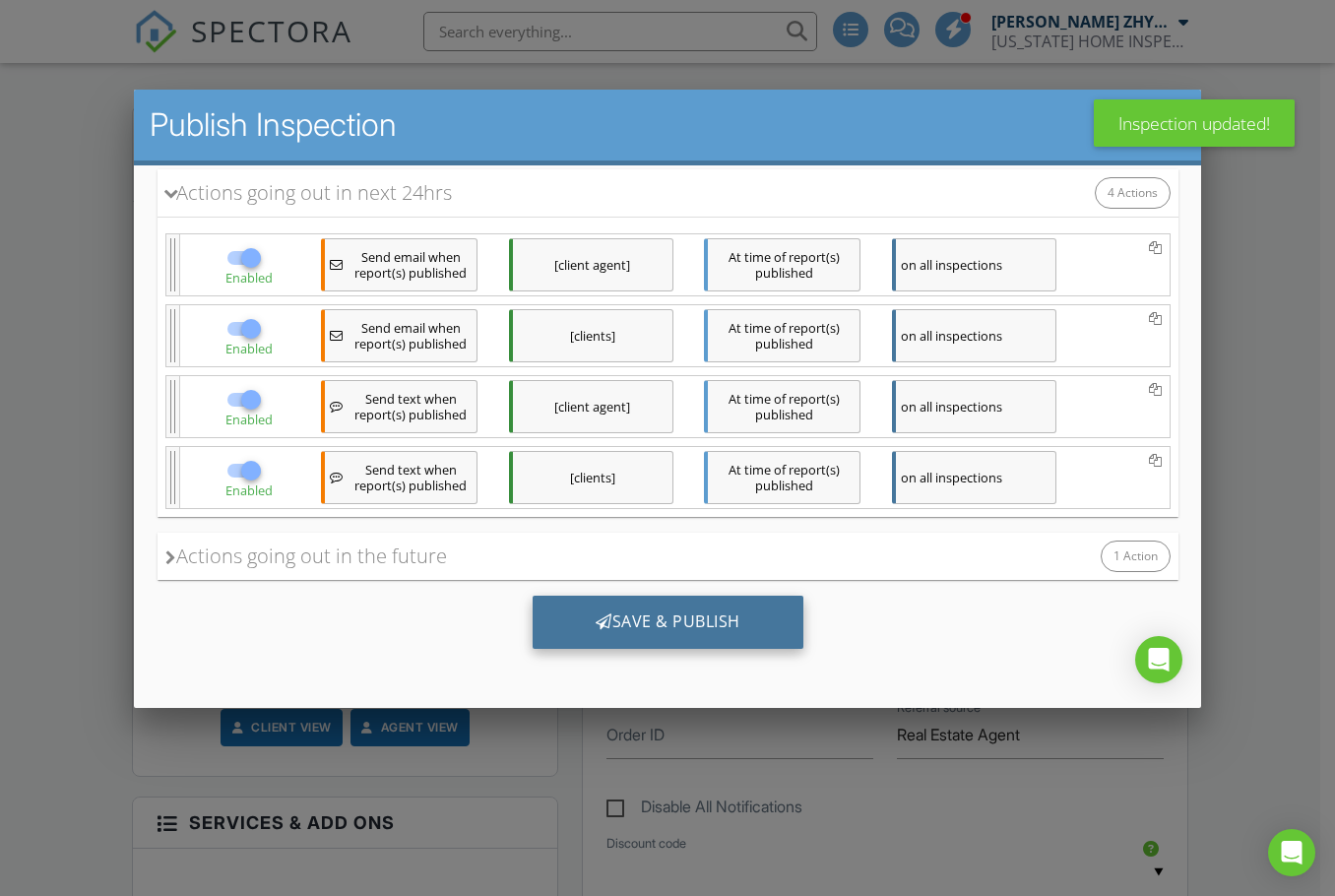 click on "Save & Publish" at bounding box center (667, 622) 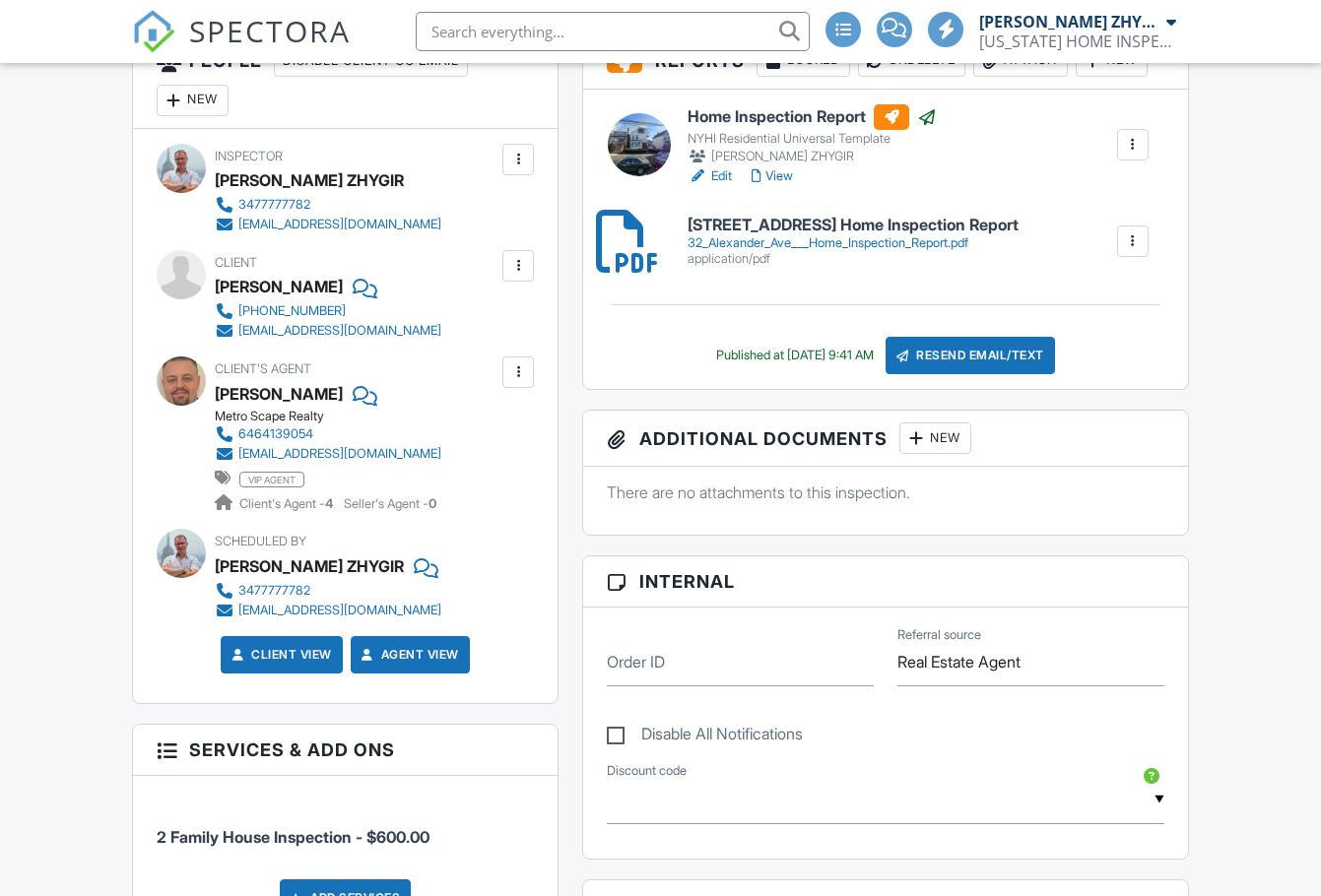 scroll, scrollTop: 657, scrollLeft: 0, axis: vertical 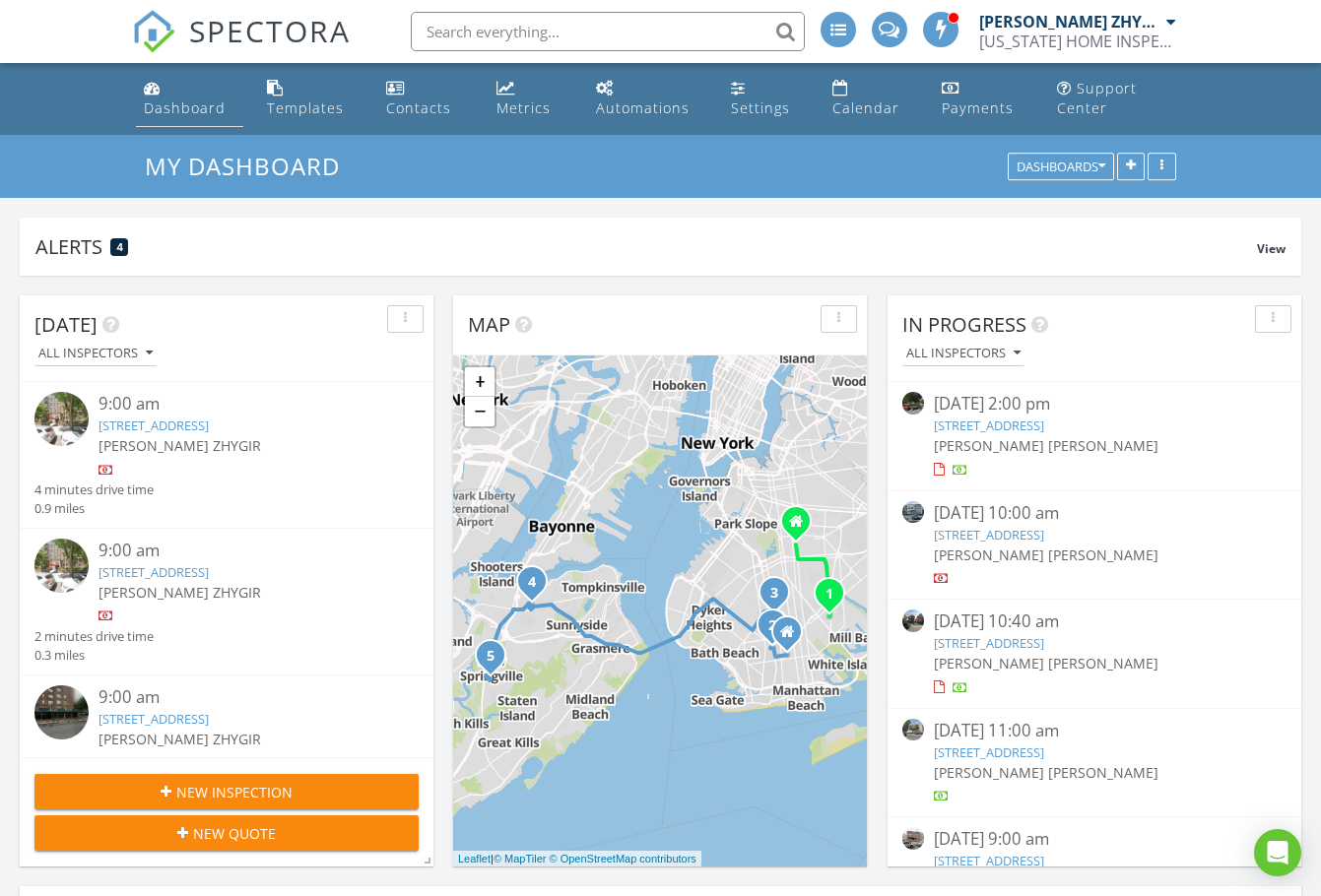 click on "Dashboard" at bounding box center (184, 107) 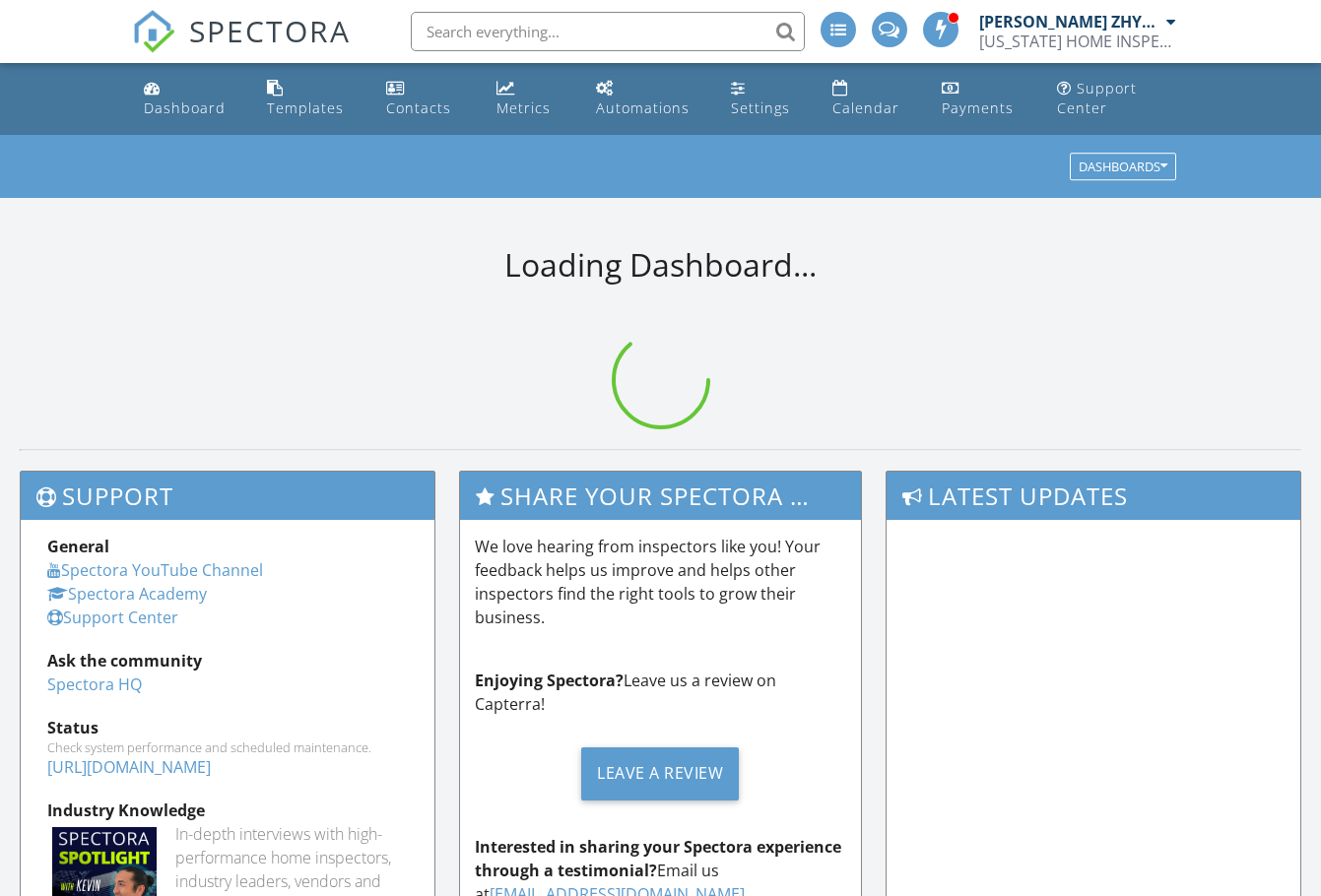 scroll, scrollTop: 0, scrollLeft: 0, axis: both 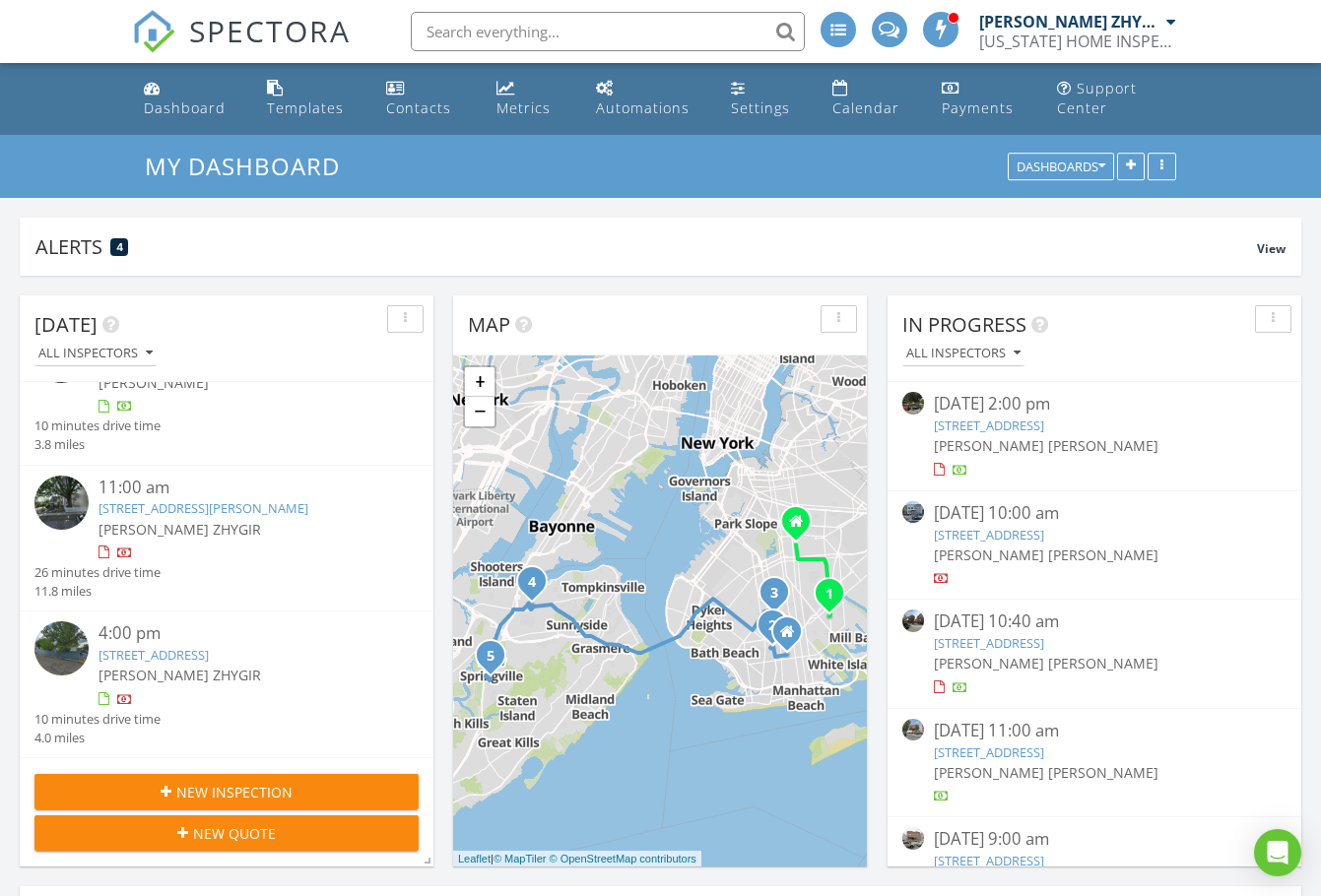 click on "42 Catherine St, STATEN ISLAND, NY 10302" at bounding box center (203, 508) 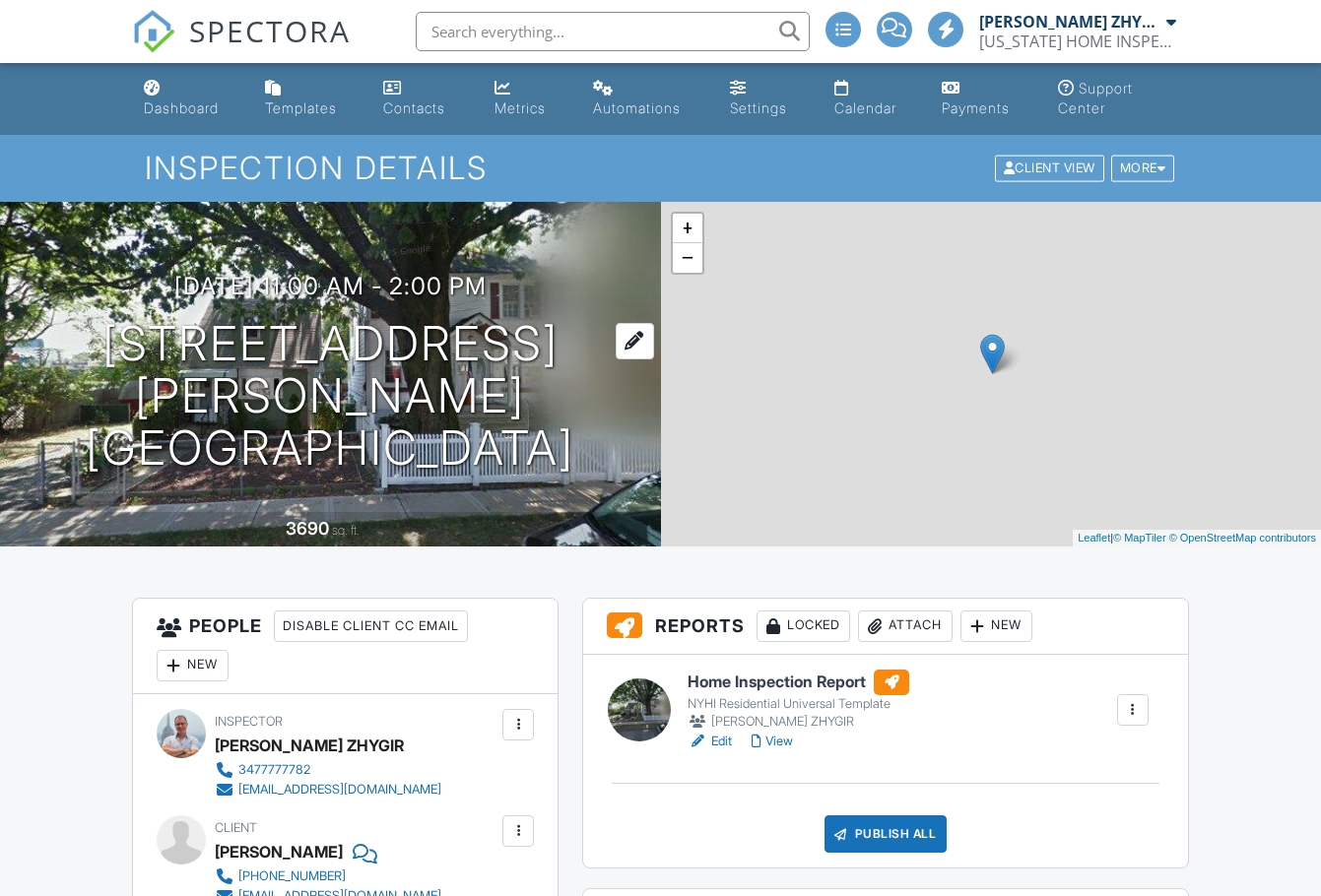 scroll, scrollTop: 0, scrollLeft: 0, axis: both 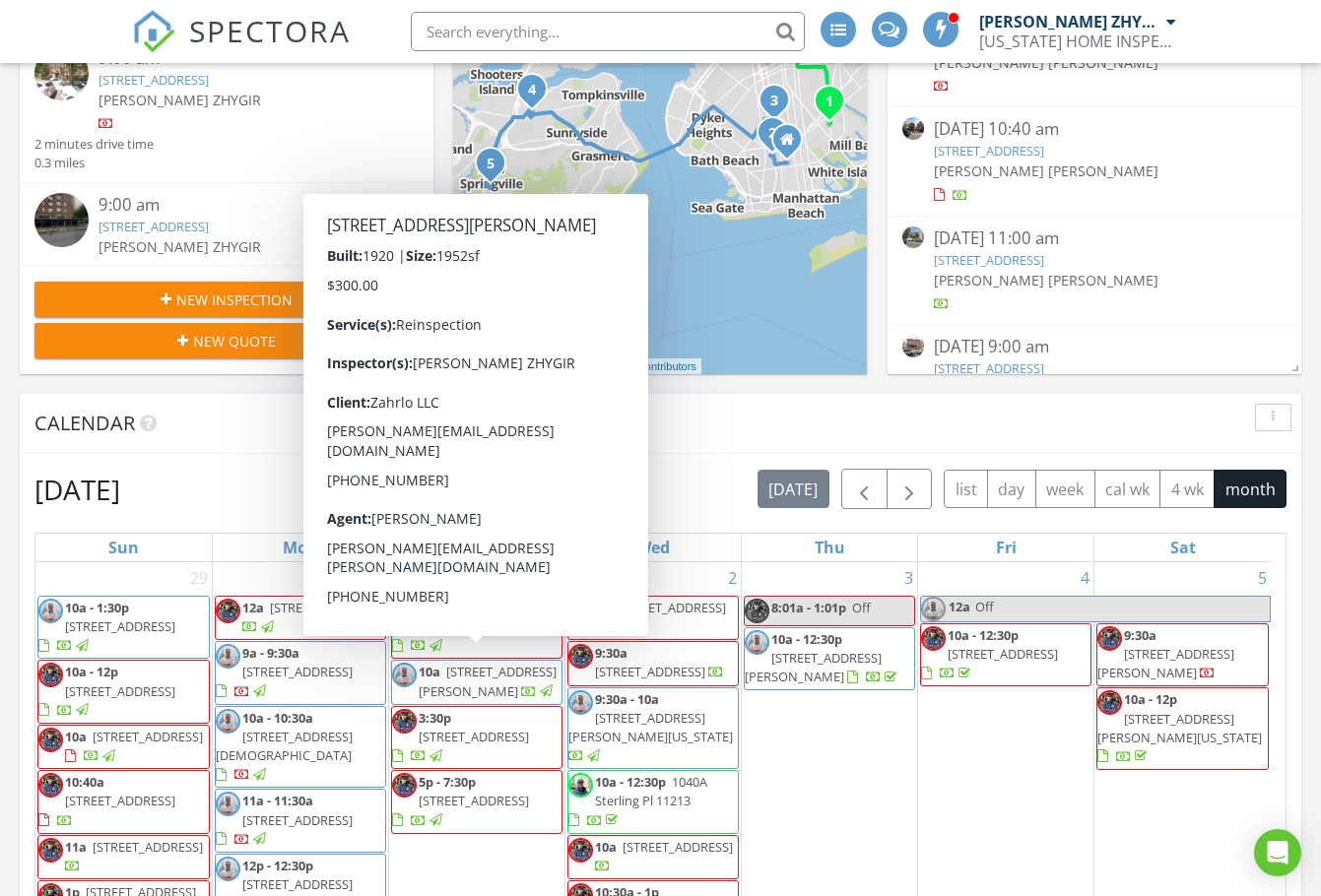 click on "July 2025 today list day week cal wk 4 wk month Sun Mon Tue Wed Thu Fri Sat 29
10a - 1:30p
2323 Avenue R, BROOKLYN 11229
10a - 12p
2050 71st St, BROOKLYN 11204
10a
1272 62nd St, BROOKLYN 11219
10:40a
2368 83rd St, BROOKLYN 11214
11a
2225 60th St, BROOKLYN 11204" at bounding box center [660, 901] 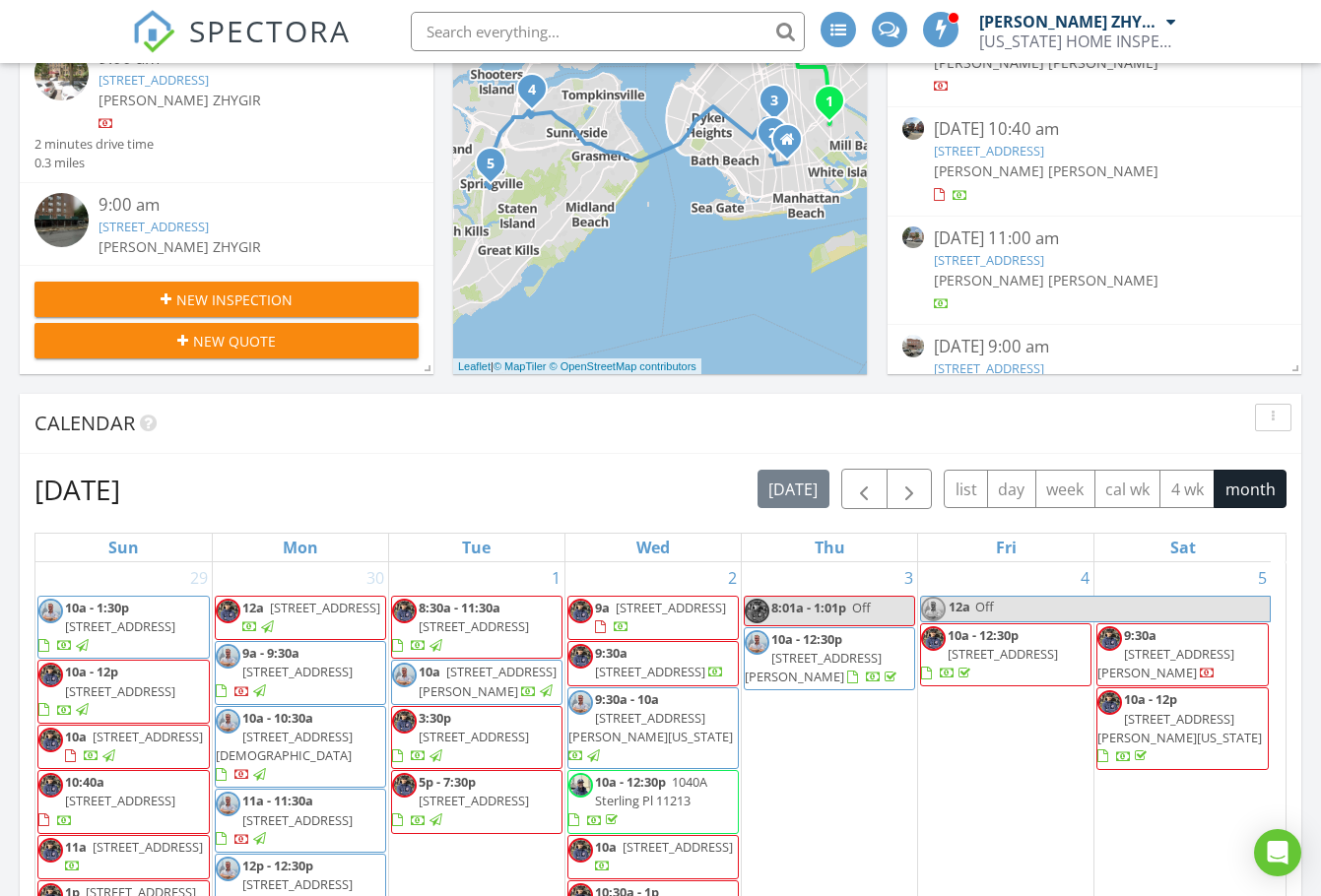 click on "July 2025 today list day week cal wk 4 wk month" at bounding box center [660, 488] 